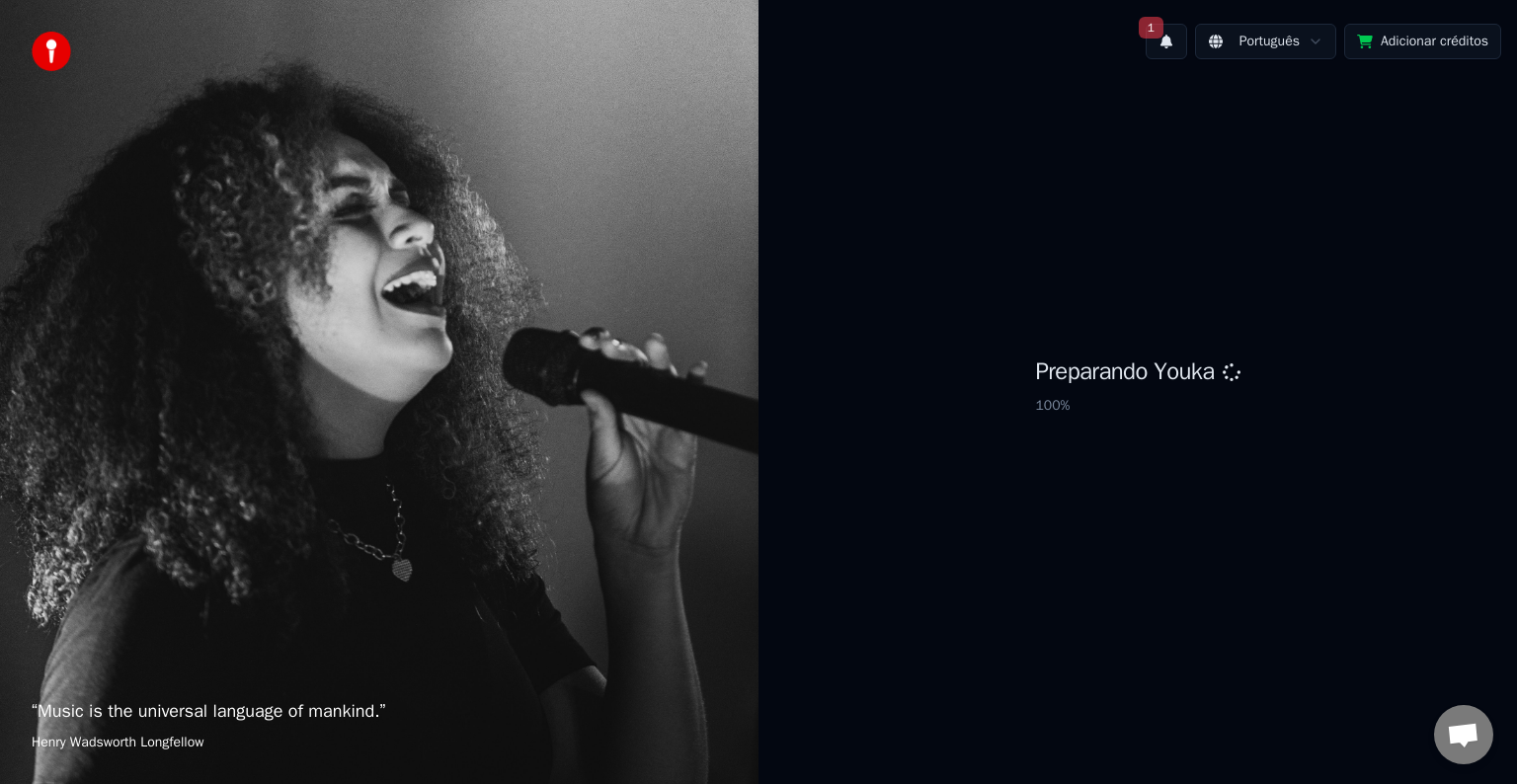 scroll, scrollTop: 0, scrollLeft: 0, axis: both 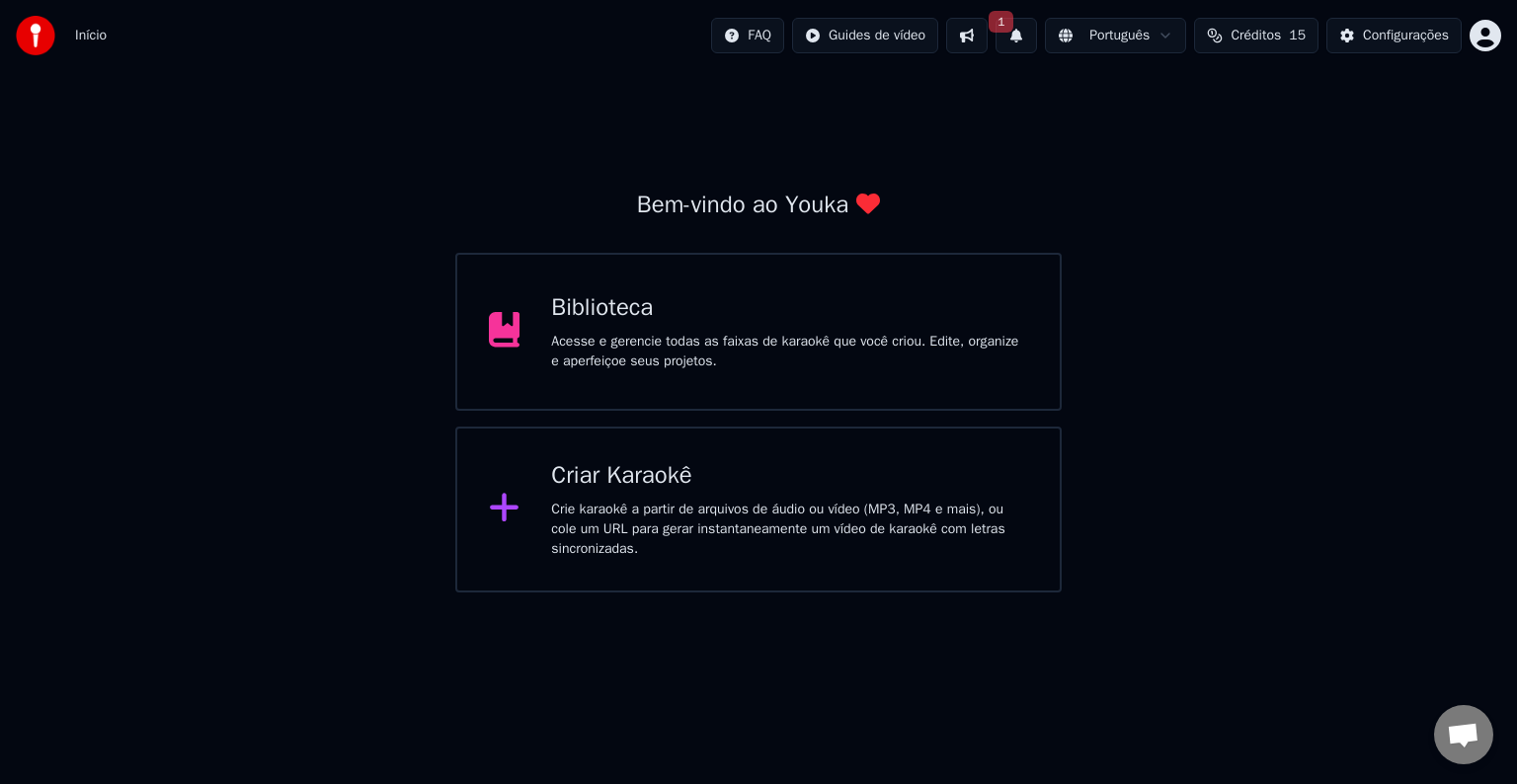 click on "Biblioteca" at bounding box center (789, 308) 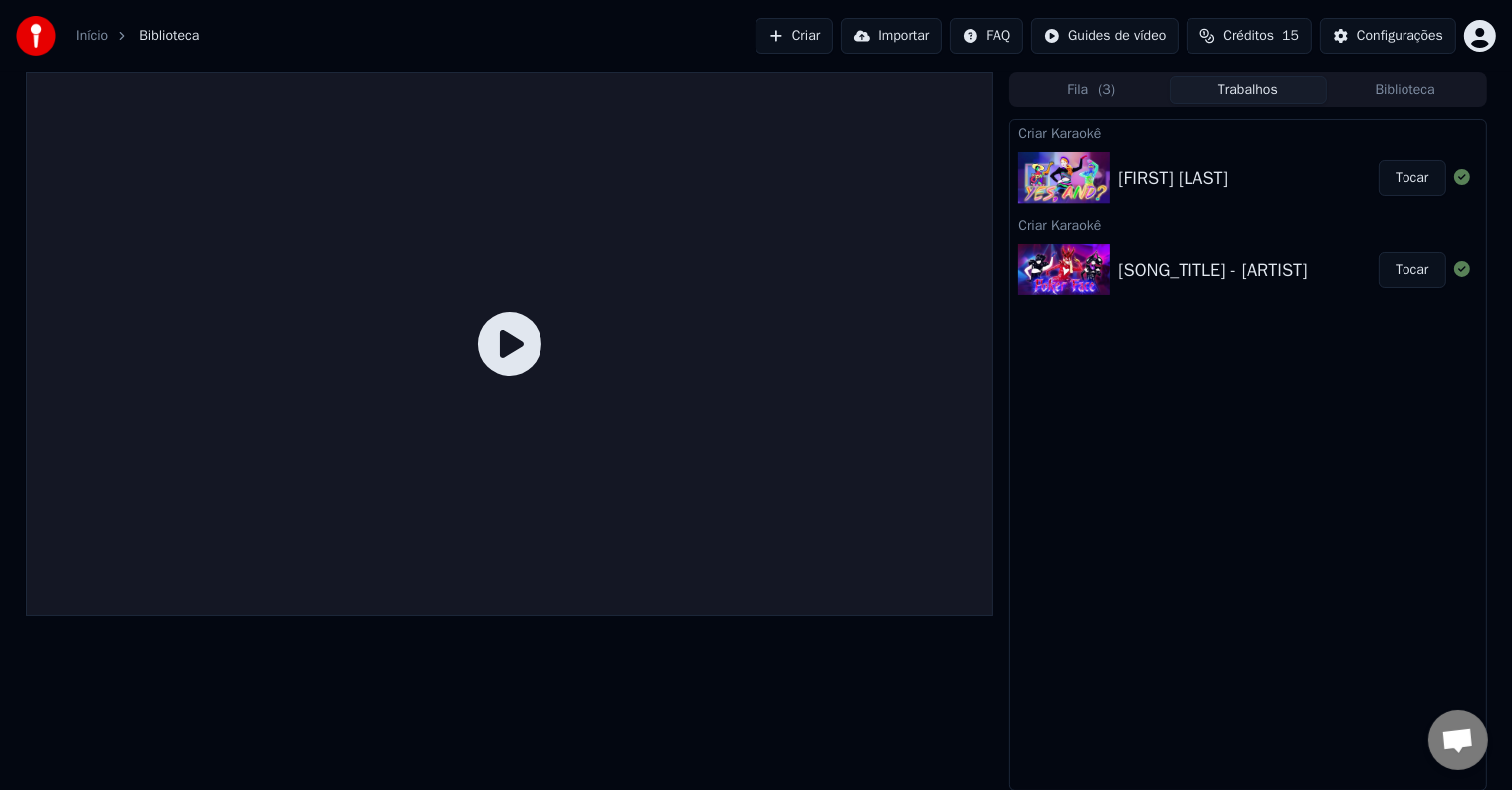 click on "Criar" at bounding box center (794, 36) 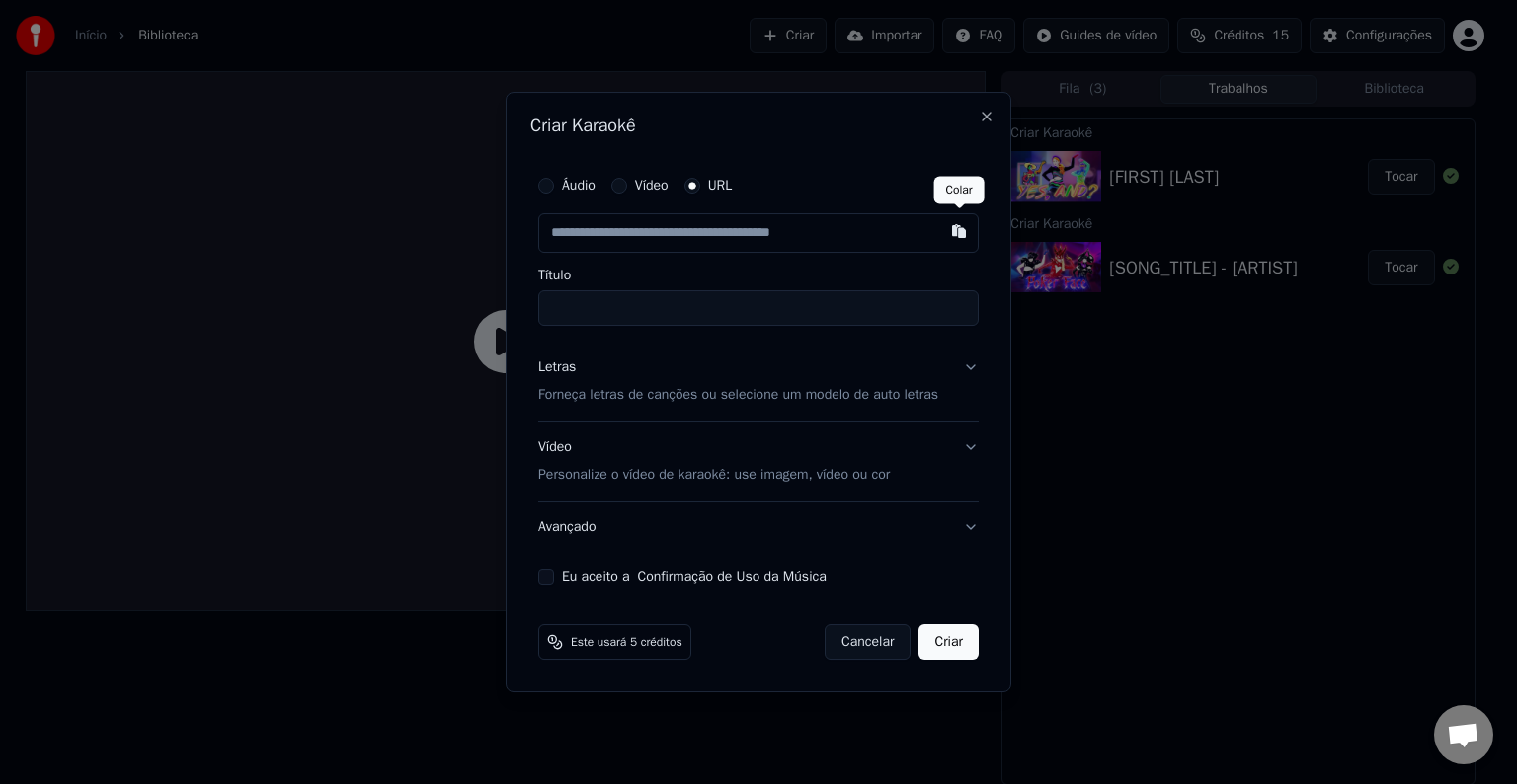 click at bounding box center (959, 231) 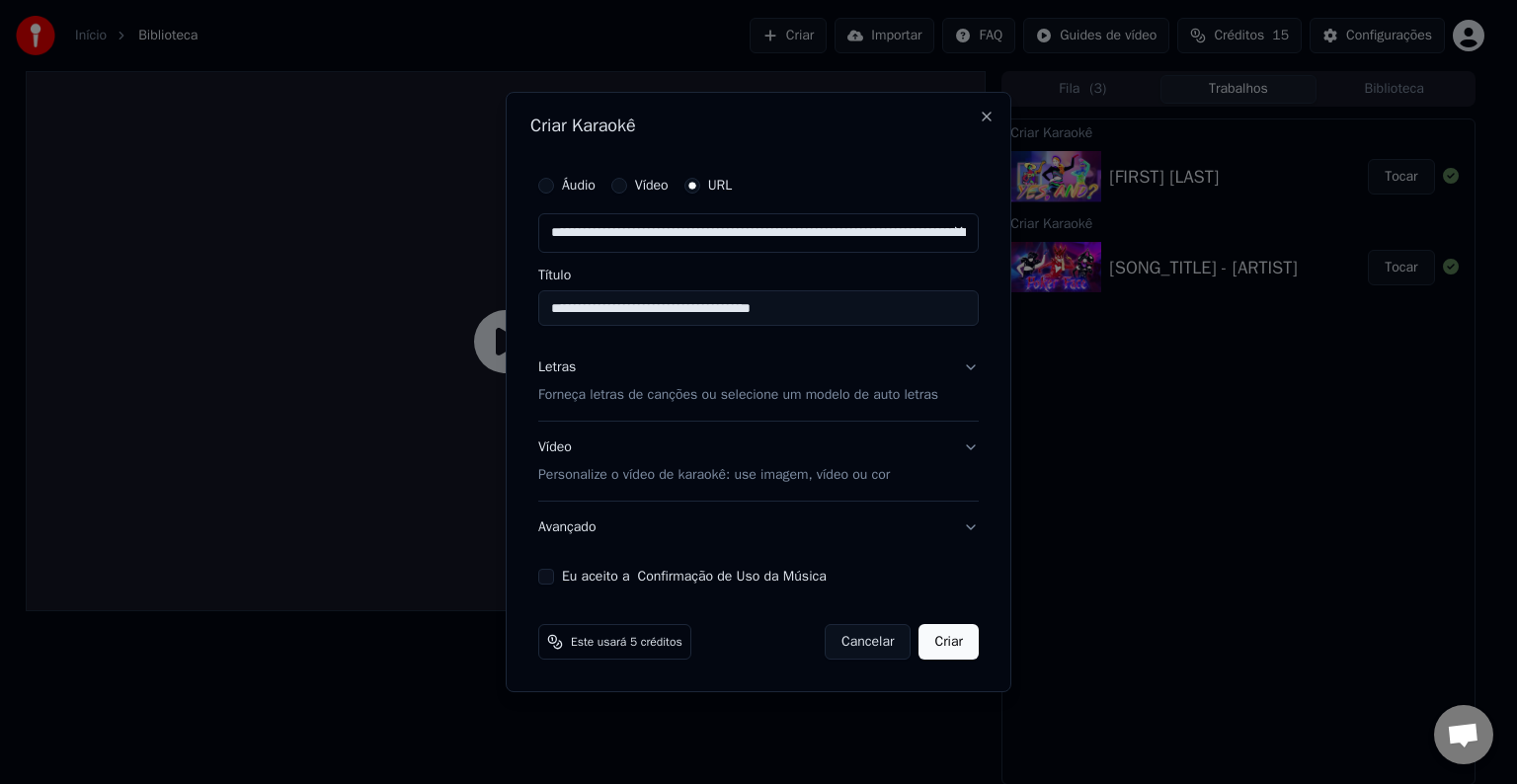drag, startPoint x: 665, startPoint y: 308, endPoint x: 390, endPoint y: 324, distance: 275.46506 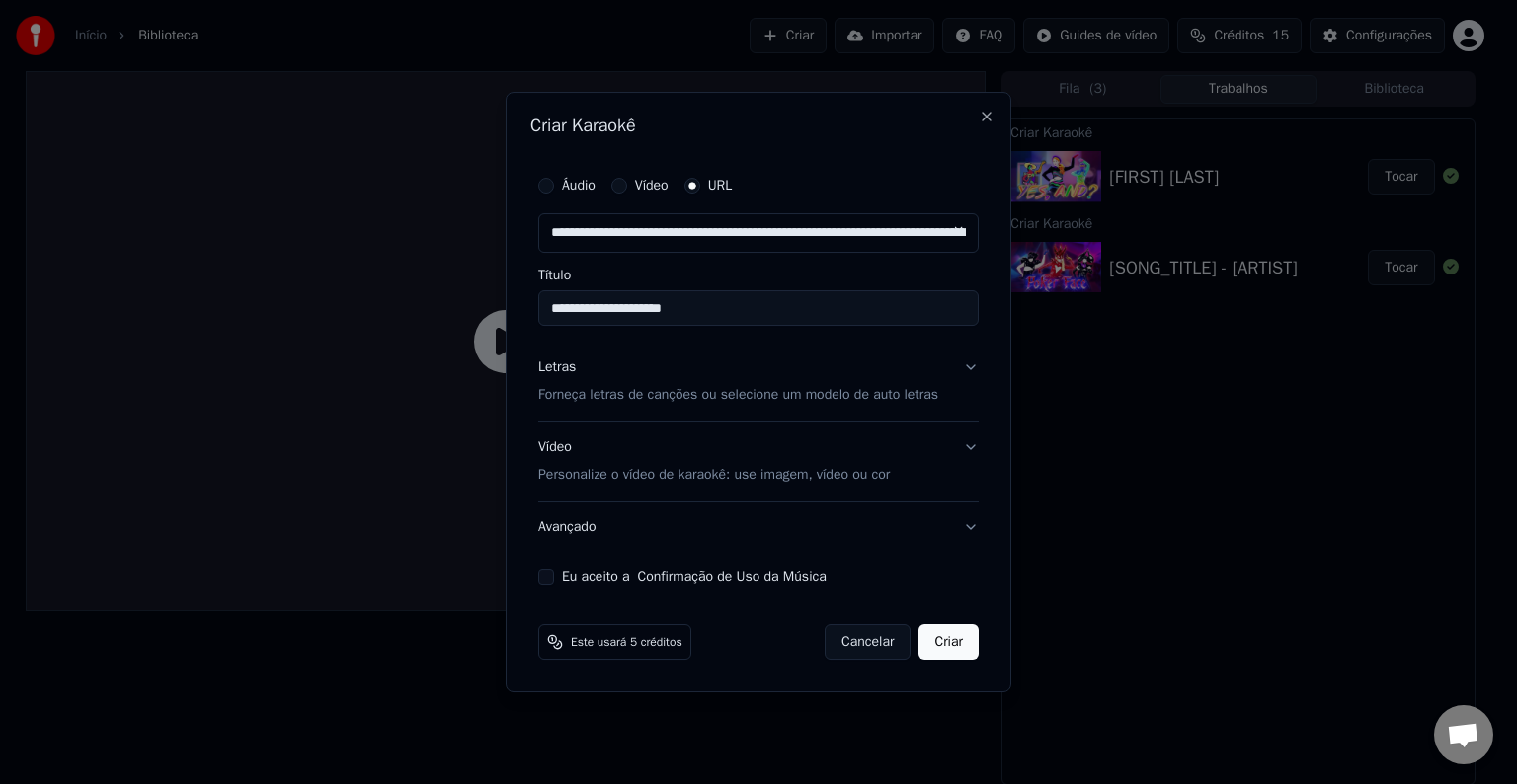 click on "**********" at bounding box center [758, 308] 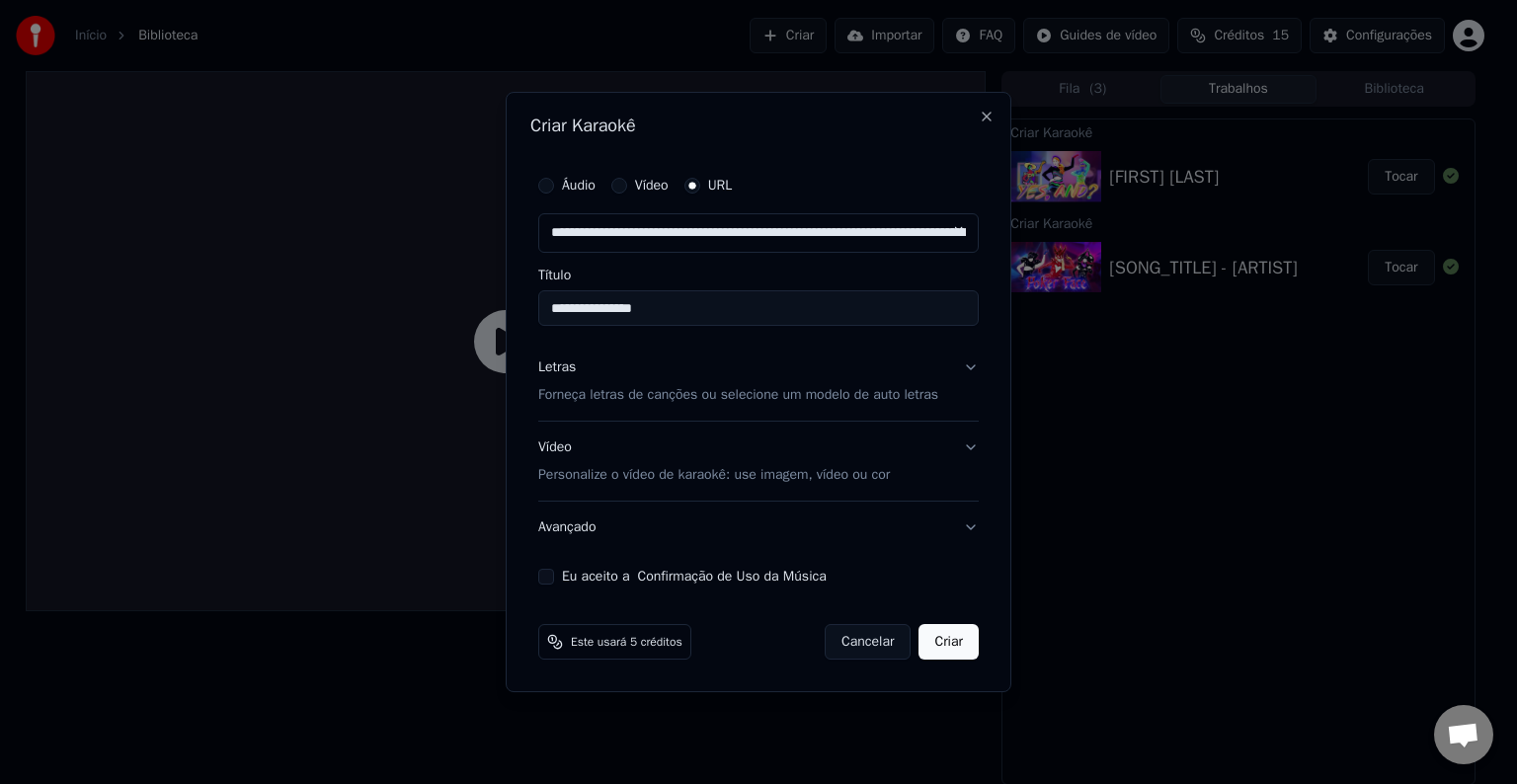 click on "**********" at bounding box center [758, 308] 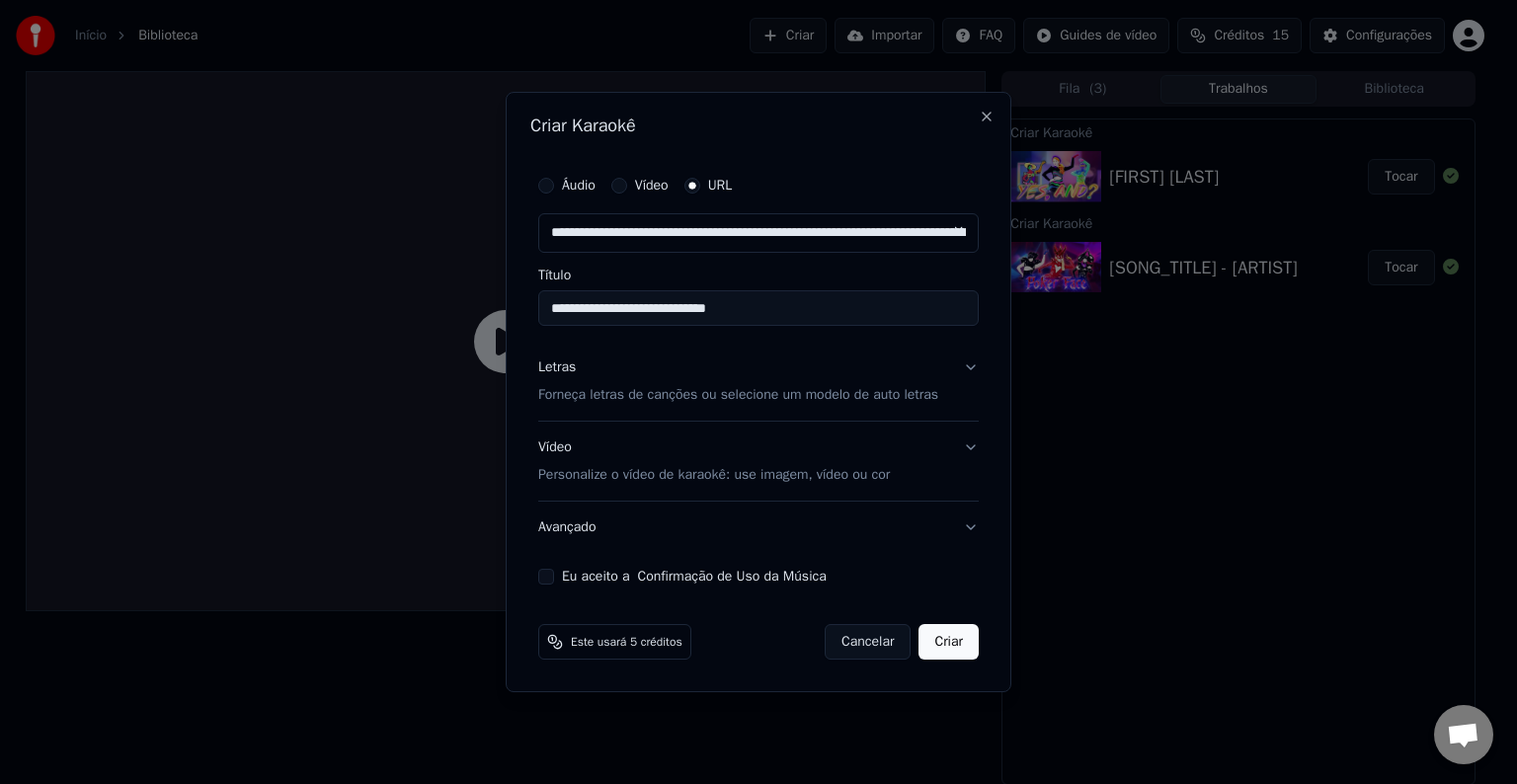 type on "**********" 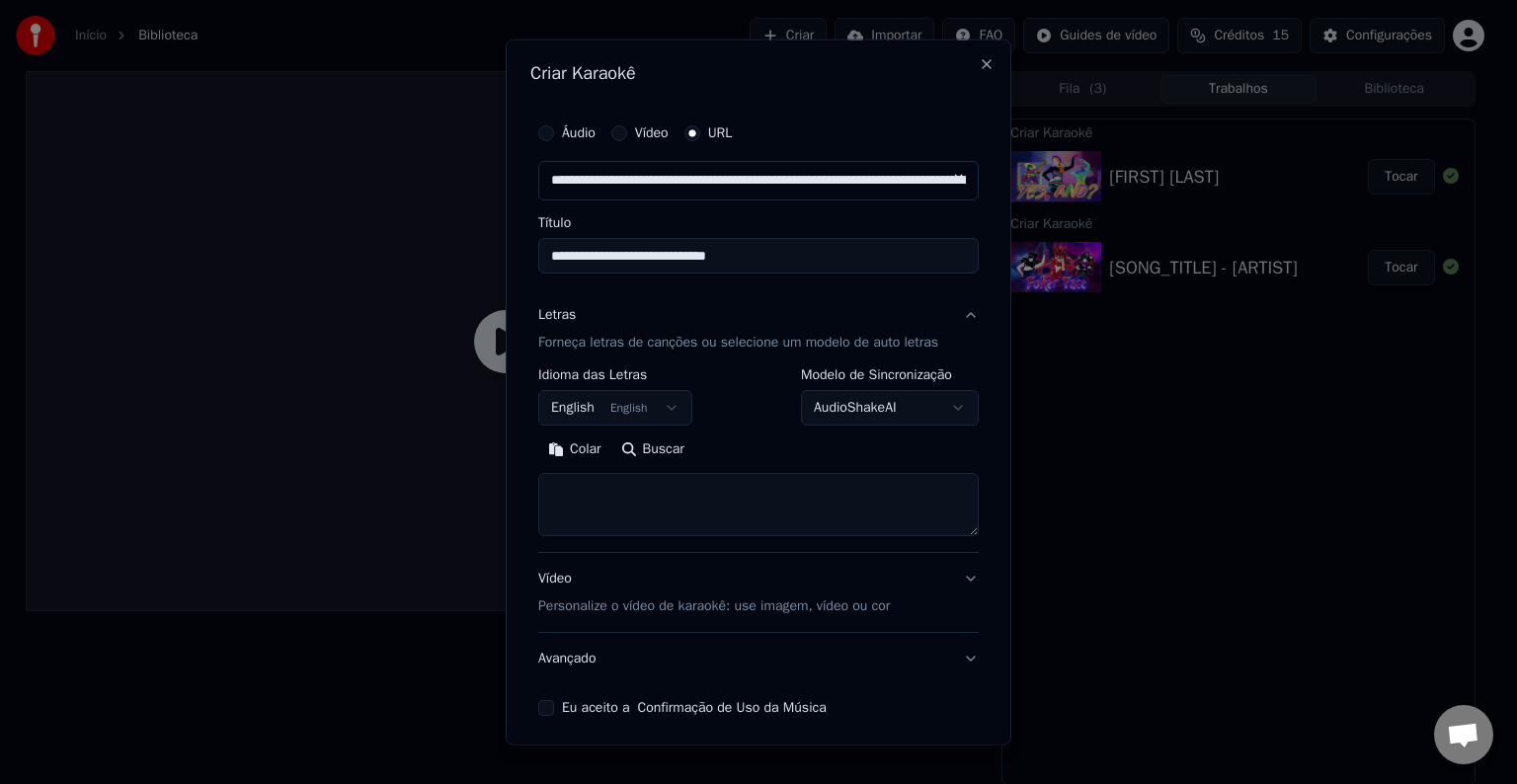 click on "Buscar" at bounding box center (653, 449) 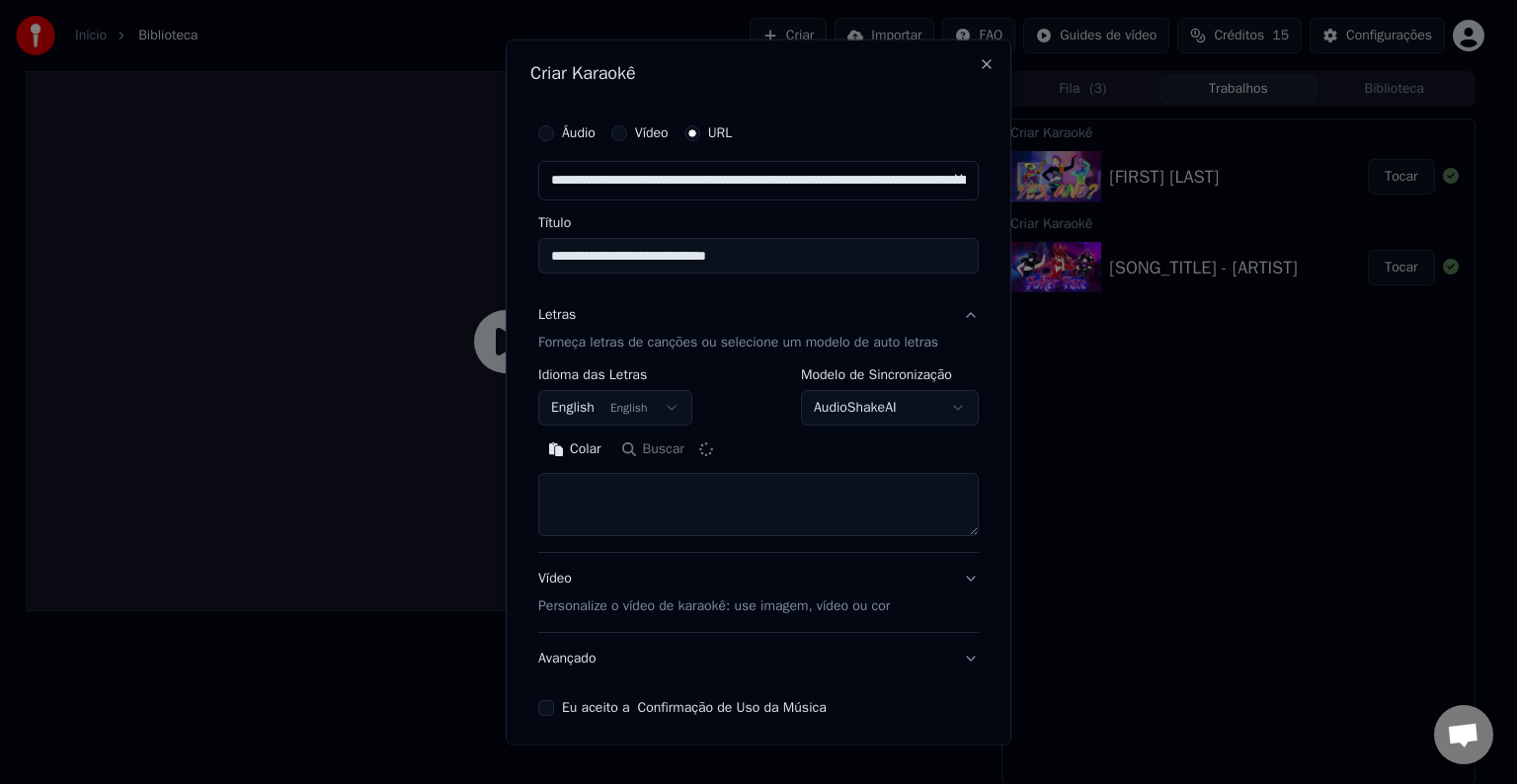 type on "**********" 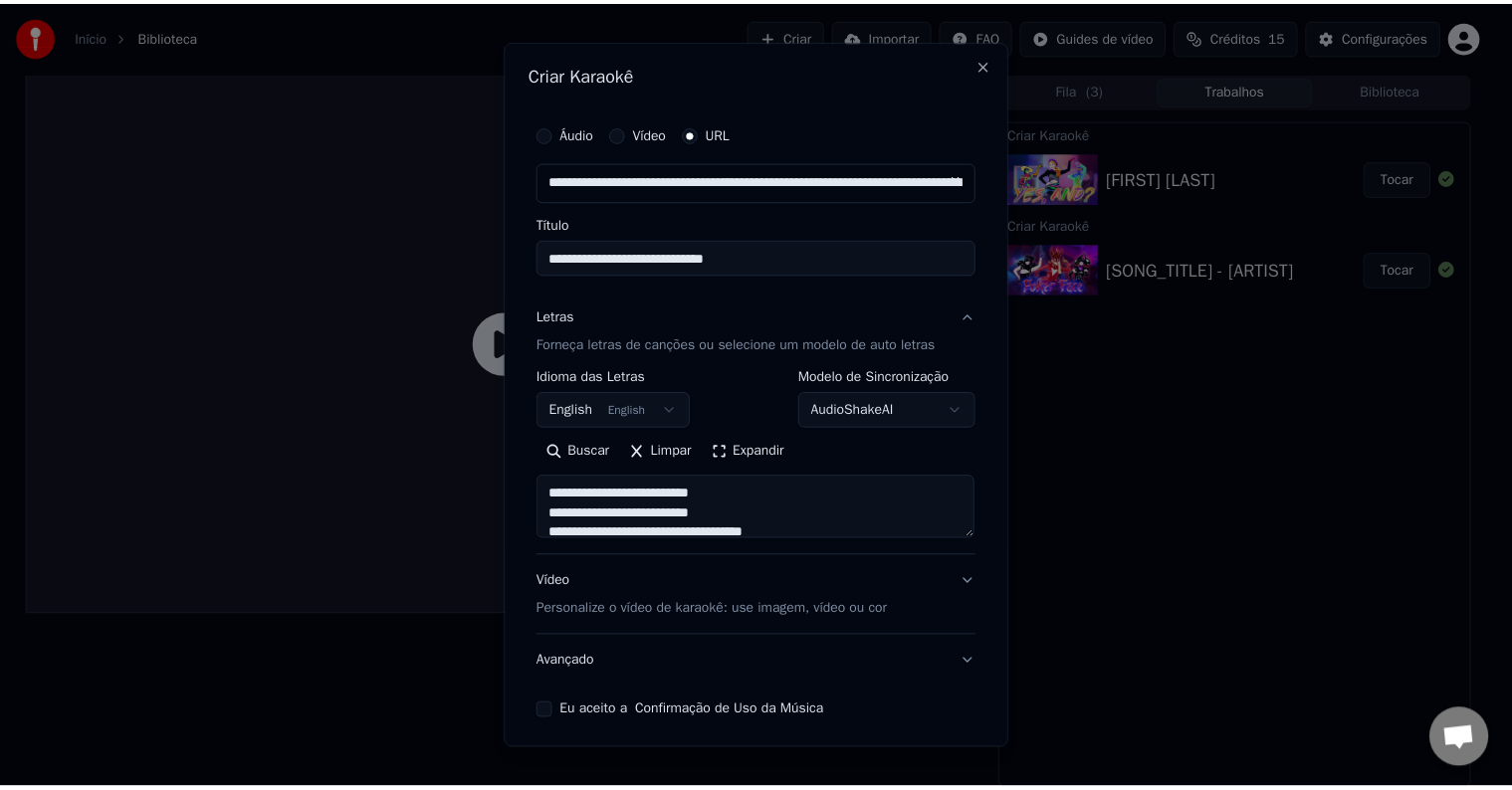 scroll, scrollTop: 78, scrollLeft: 0, axis: vertical 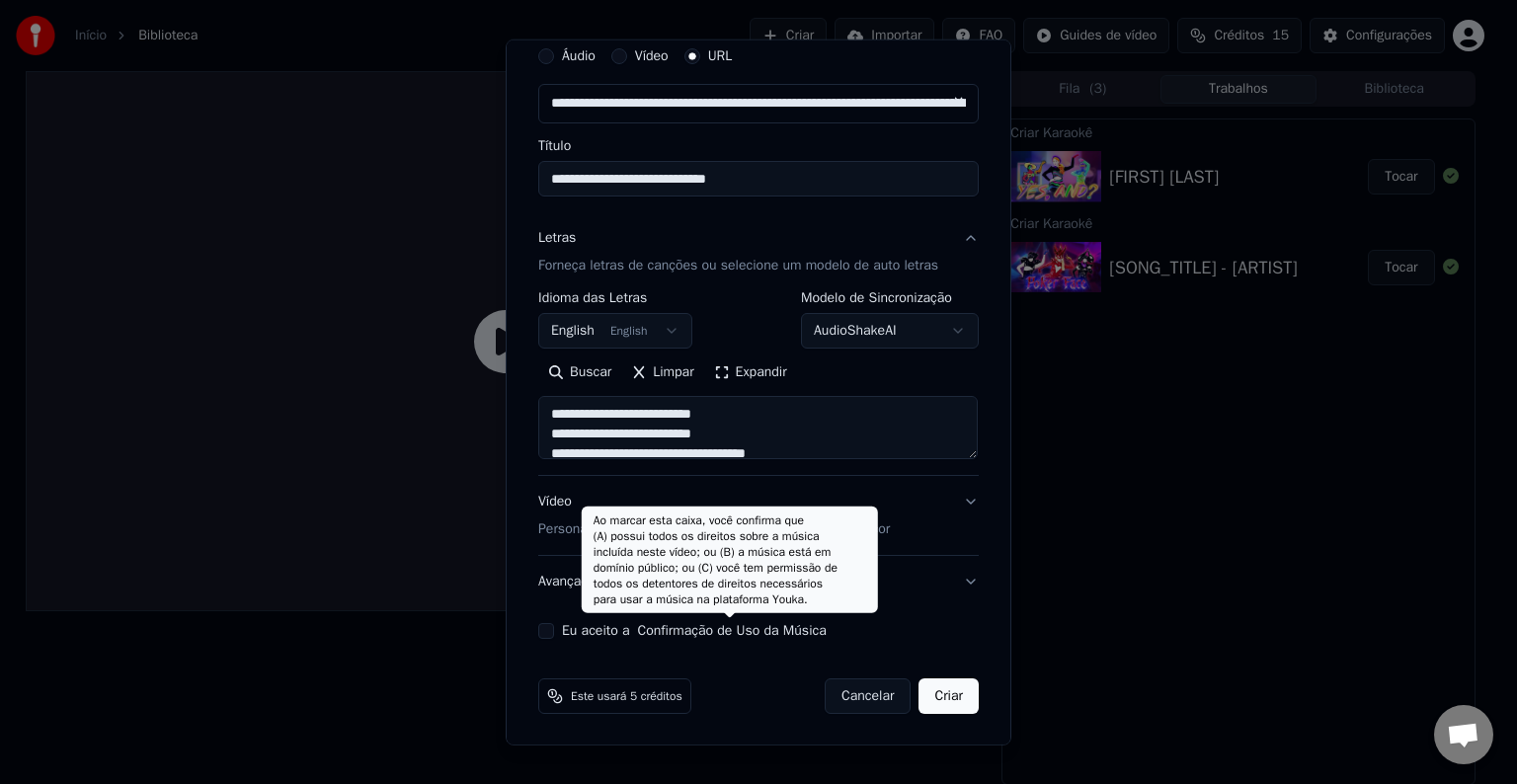 click on "Confirmação de Uso da Música" at bounding box center (732, 631) 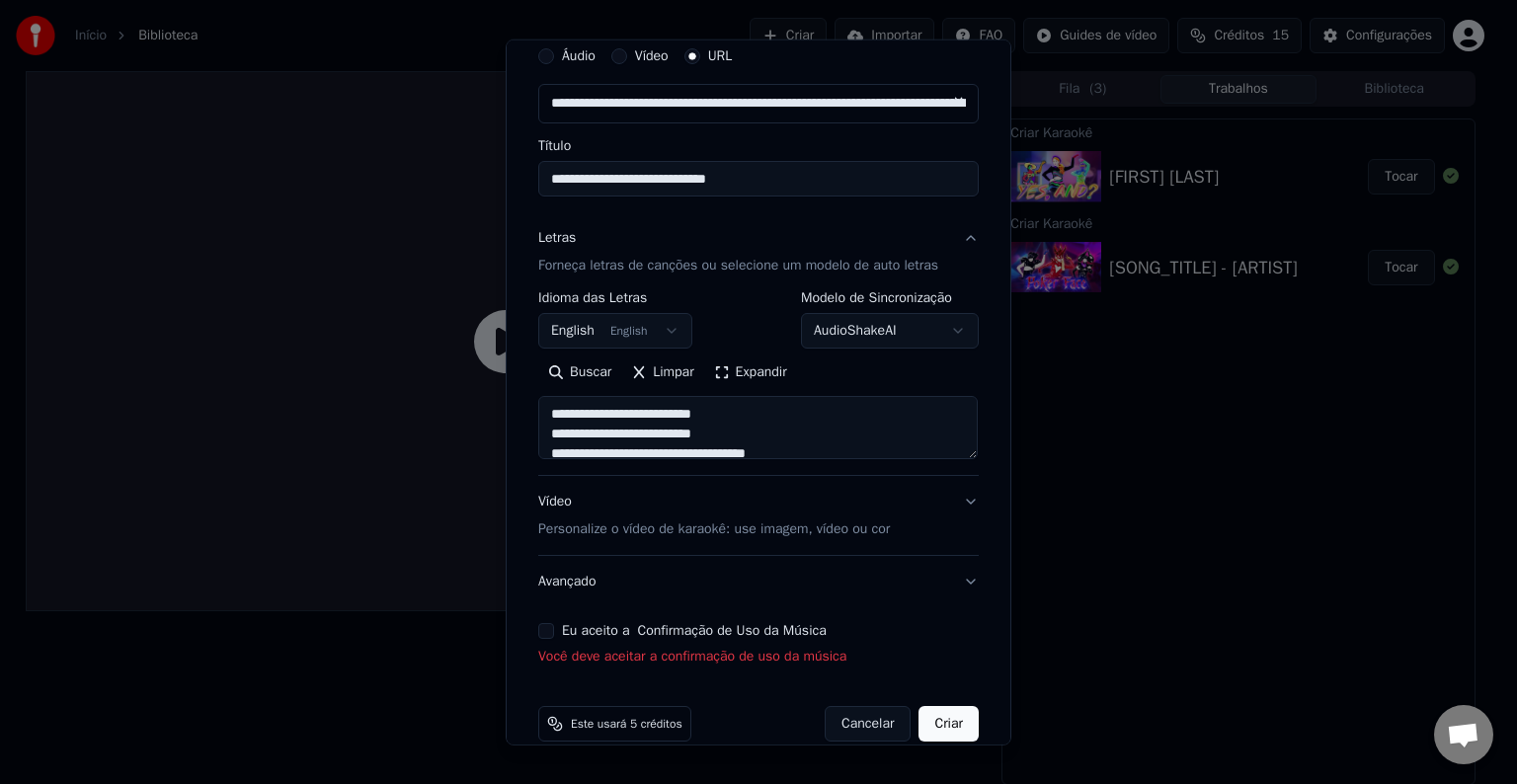 click on "Eu aceito a   Confirmação de Uso da Música" at bounding box center (694, 631) 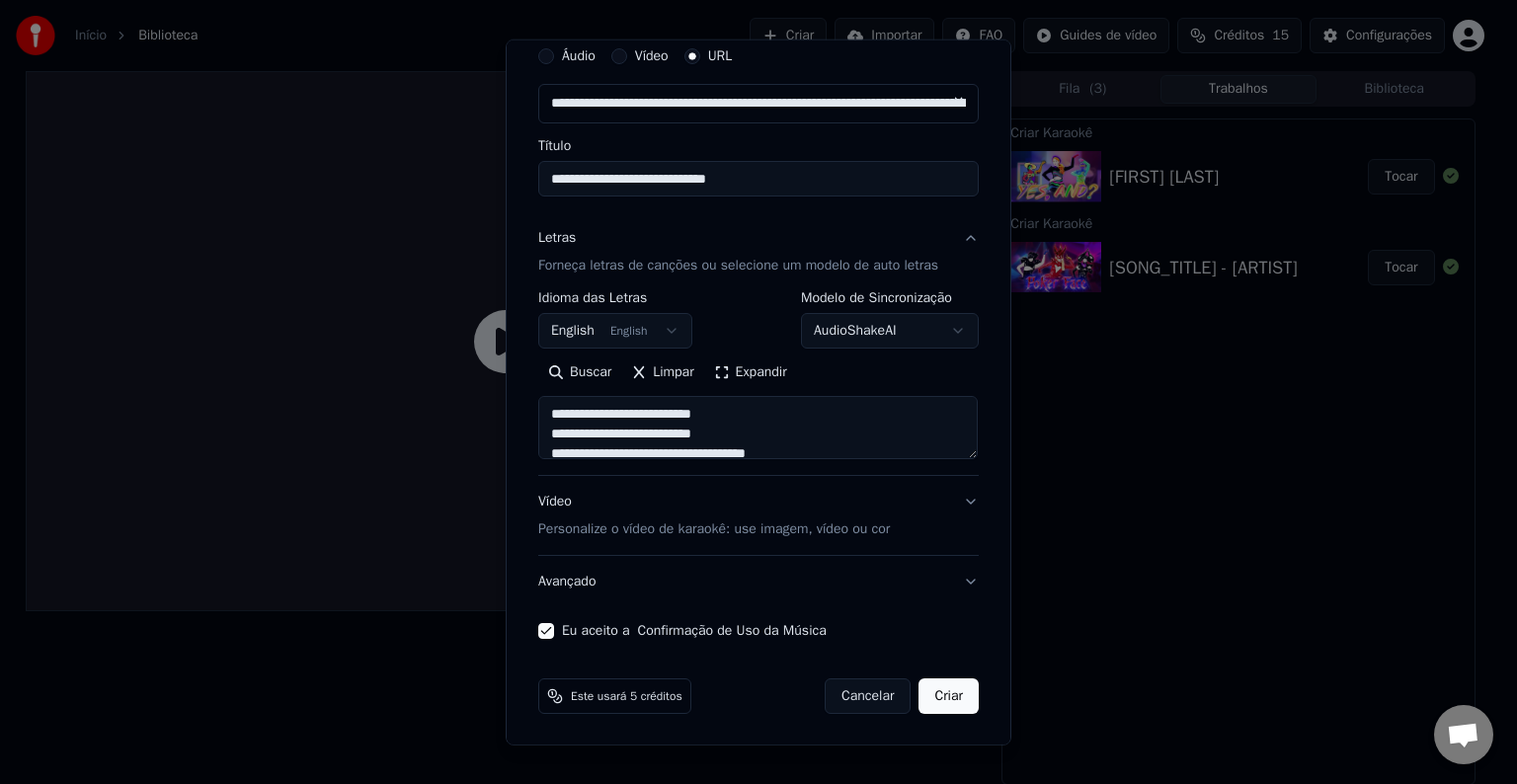 click on "Criar" at bounding box center (948, 696) 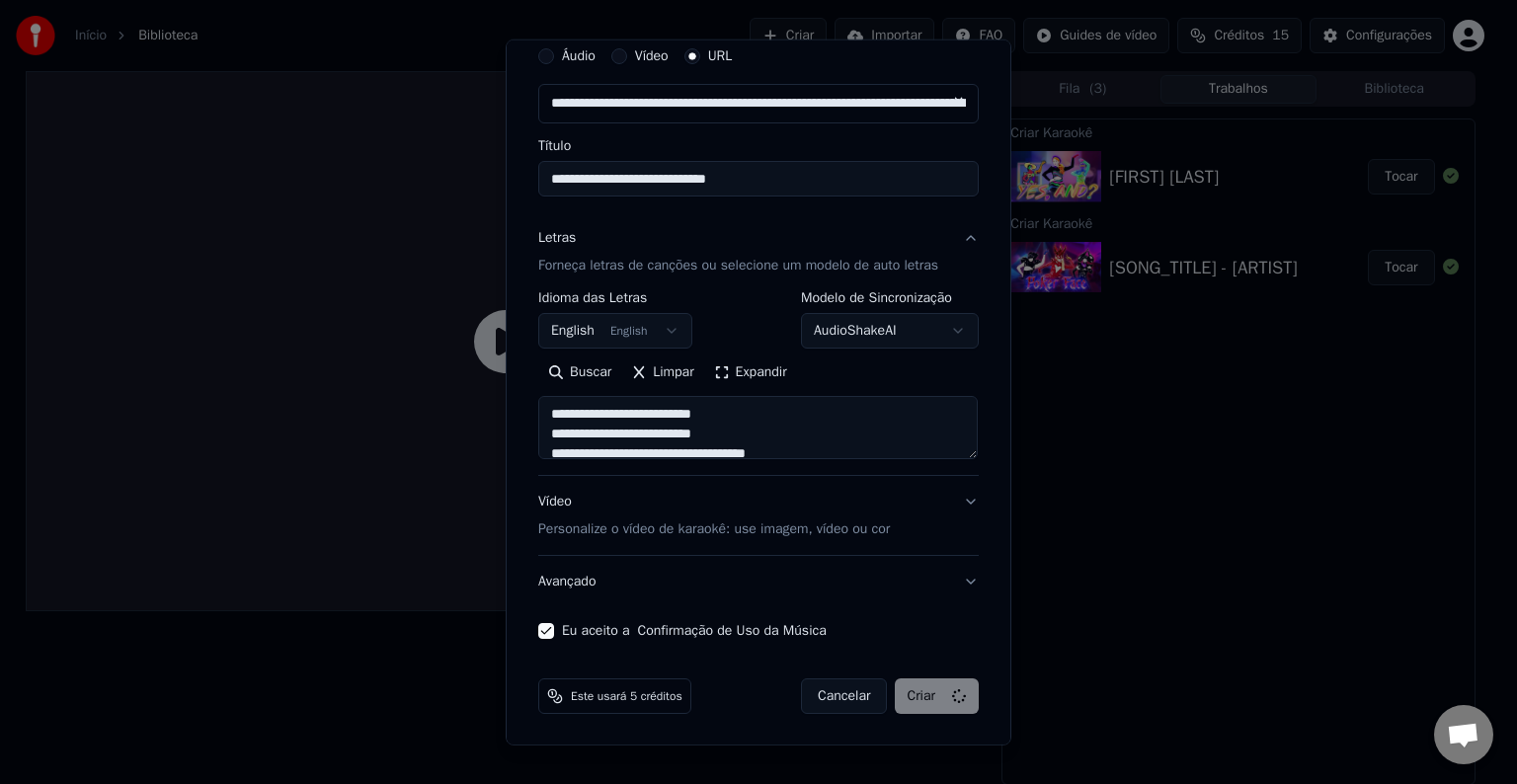 select 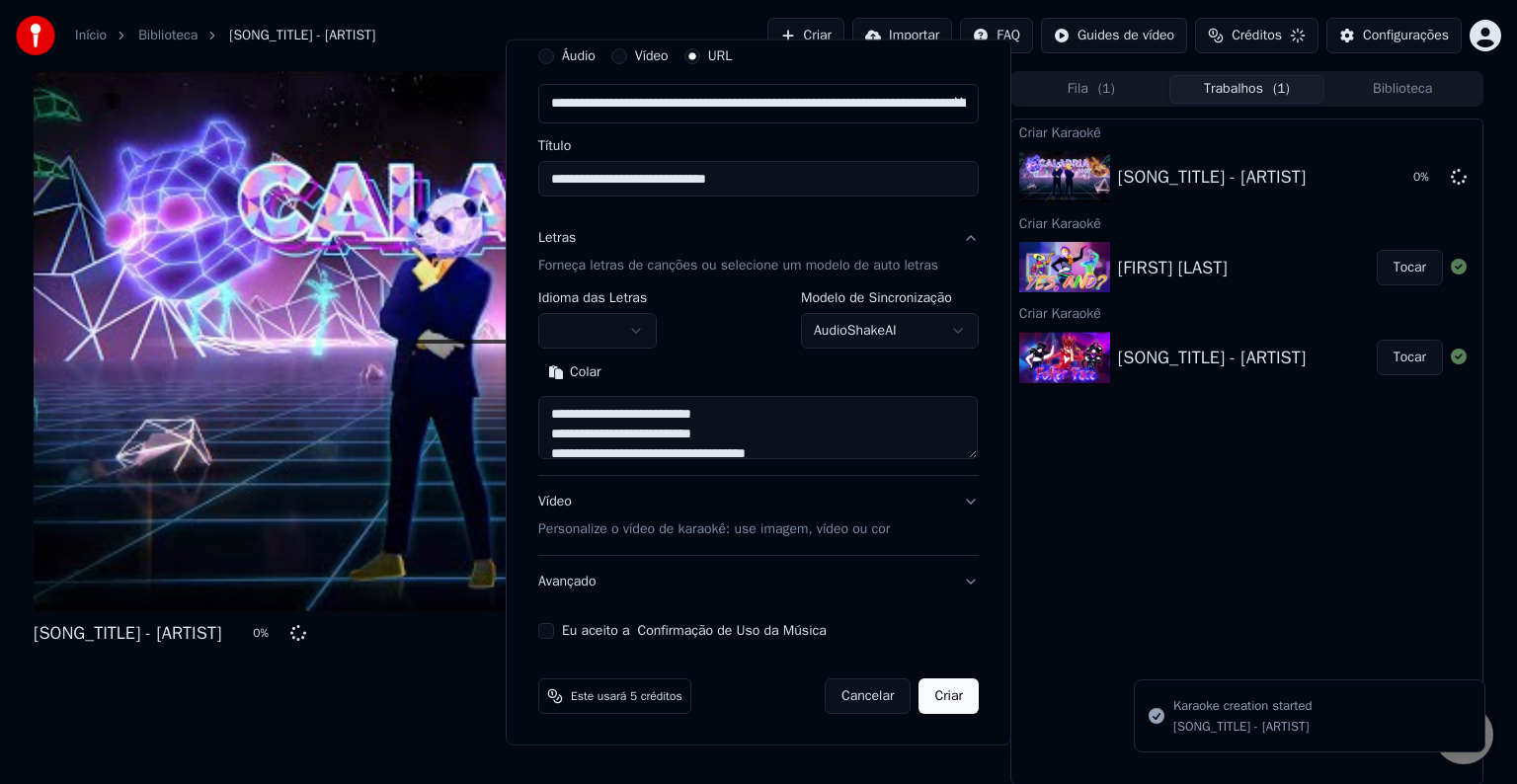 type 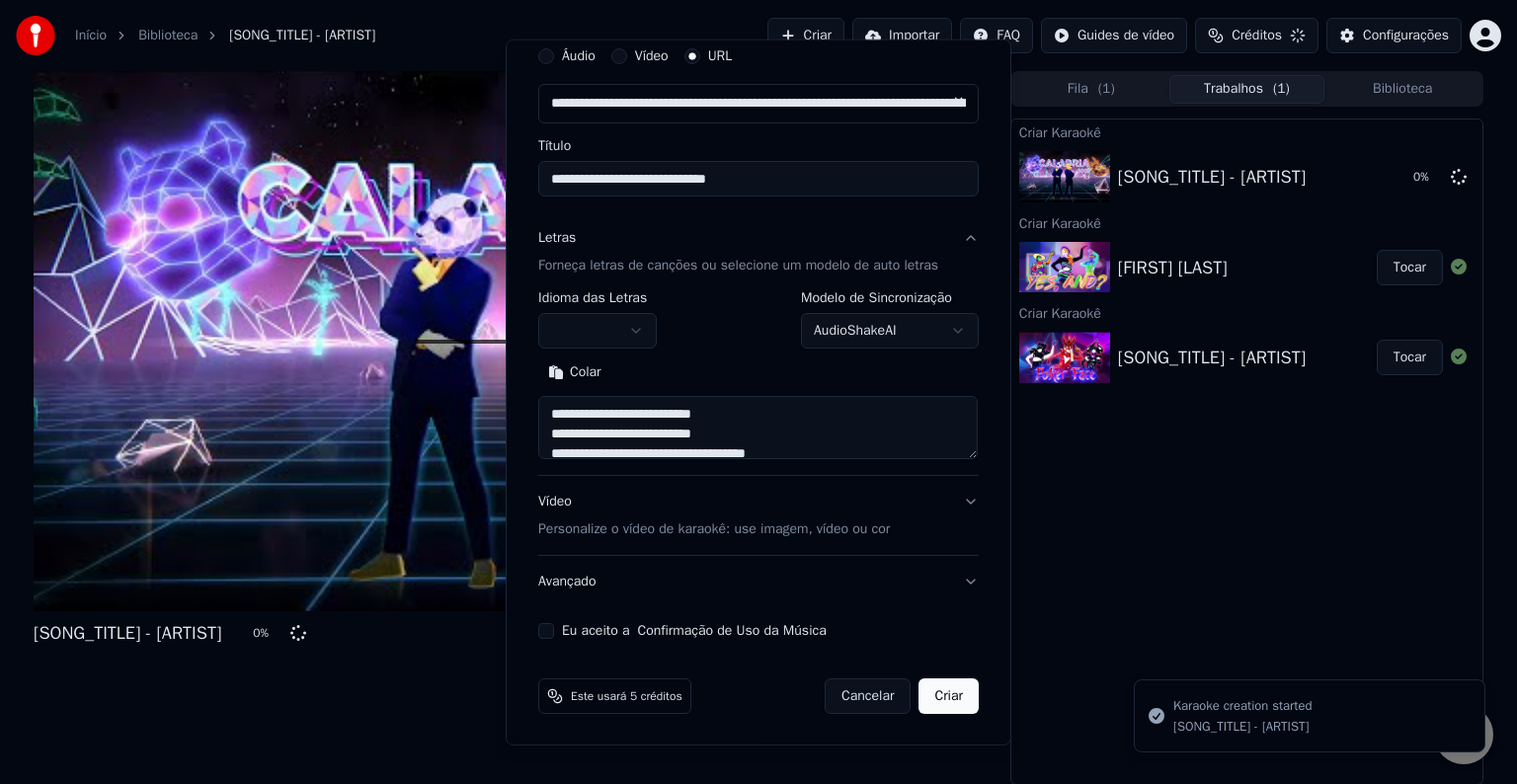 type 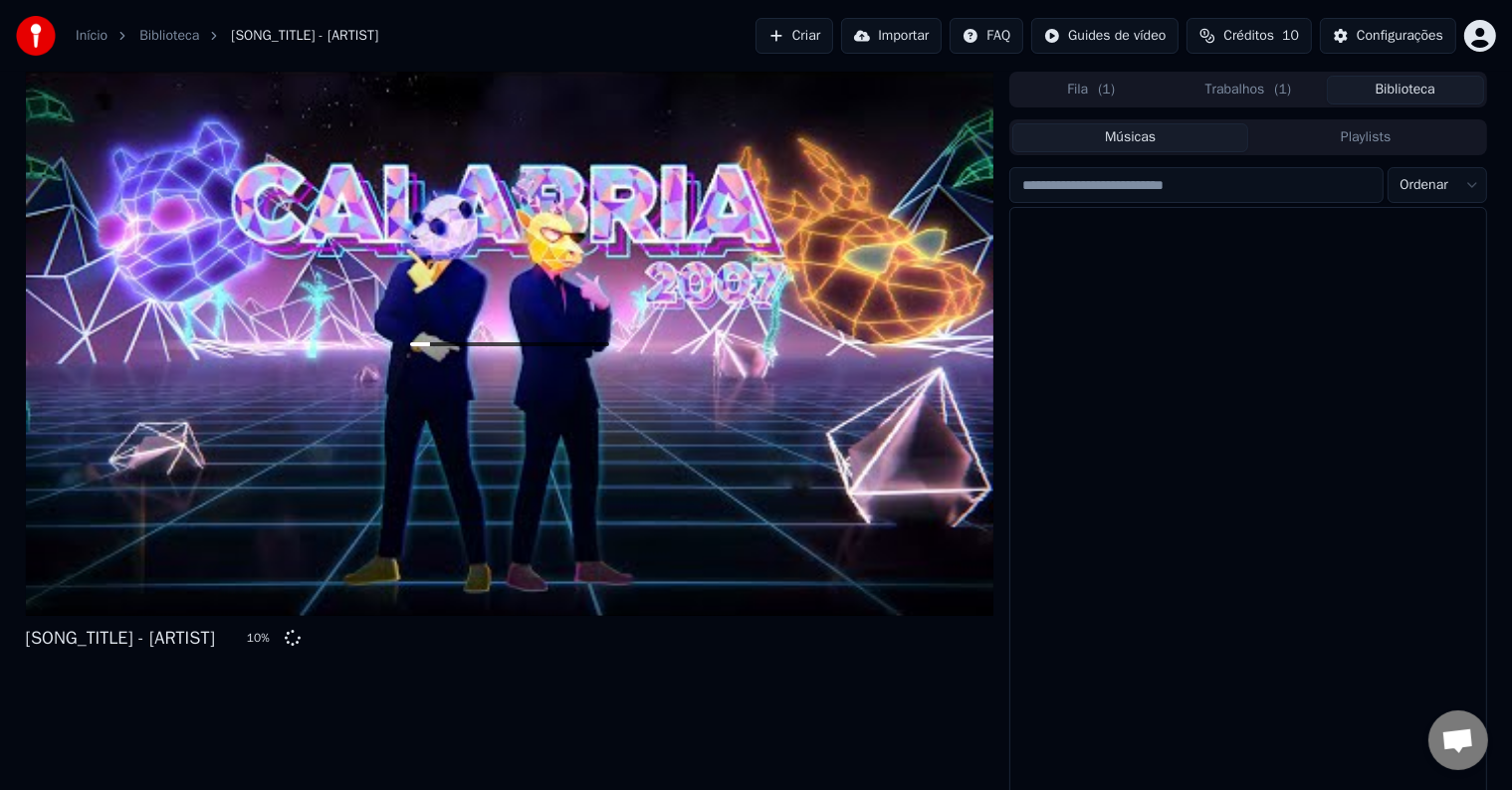 click on "Biblioteca" at bounding box center [1405, 90] 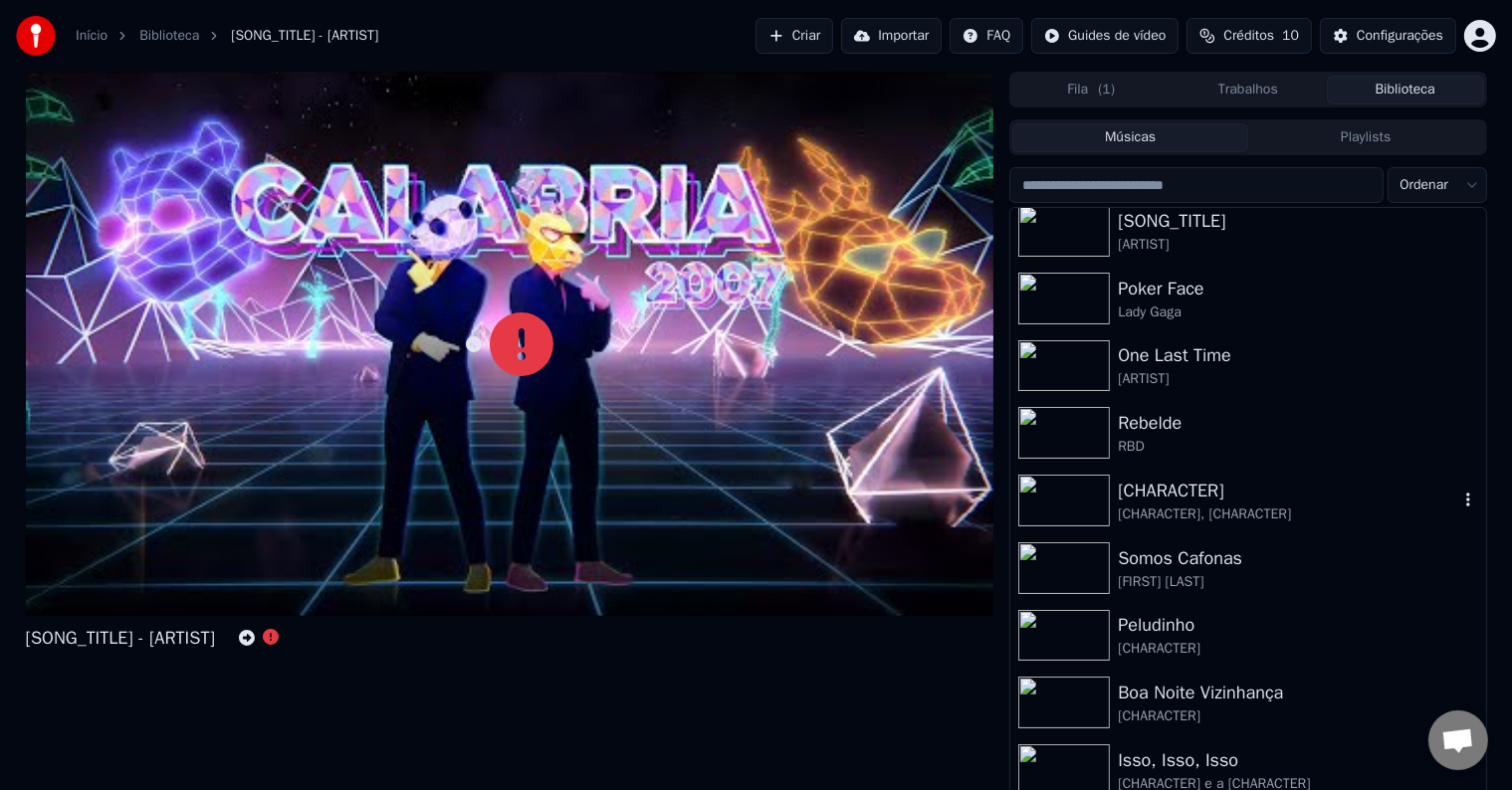 scroll, scrollTop: 0, scrollLeft: 0, axis: both 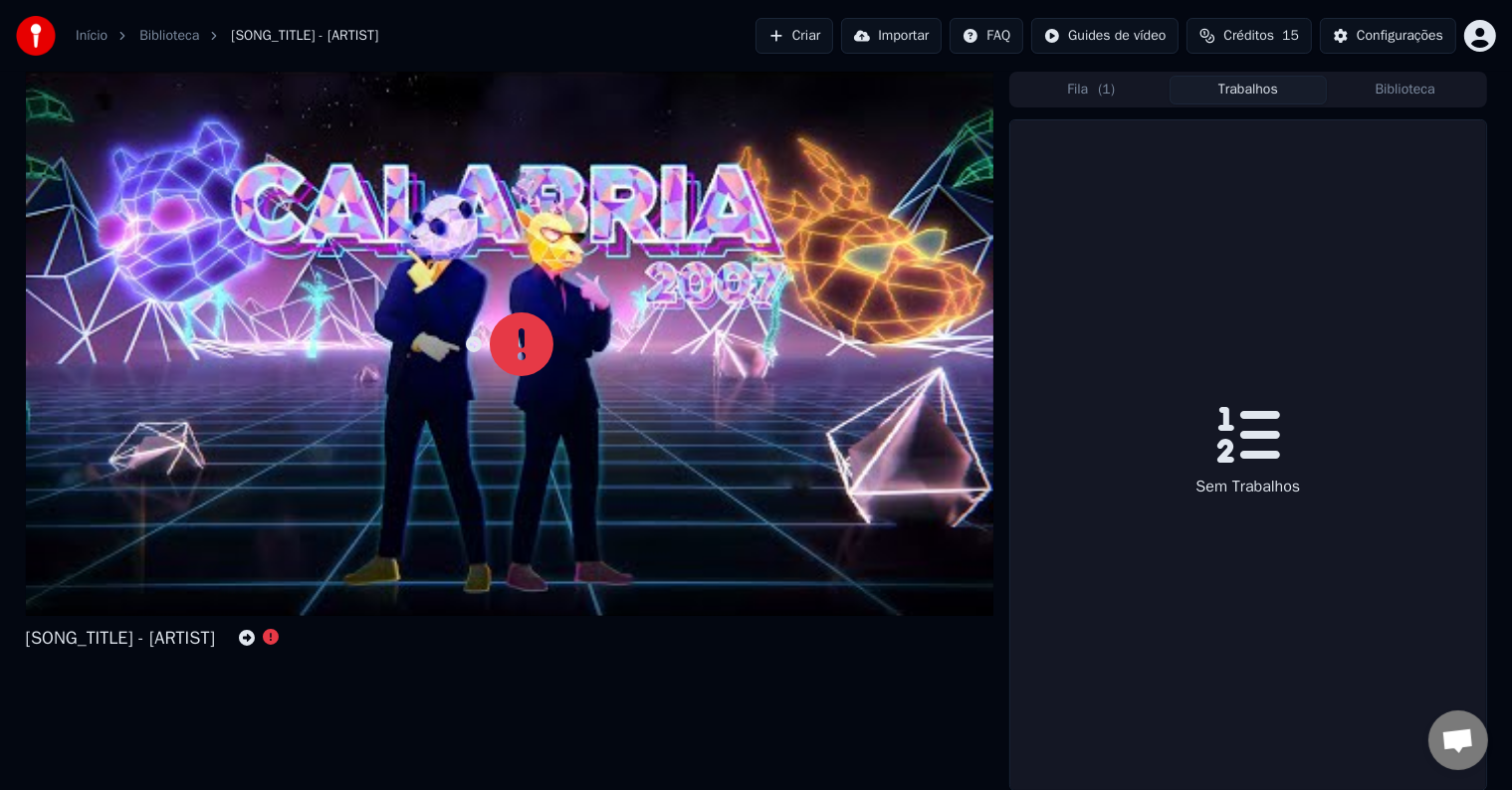 click on "Trabalhos" at bounding box center (1248, 90) 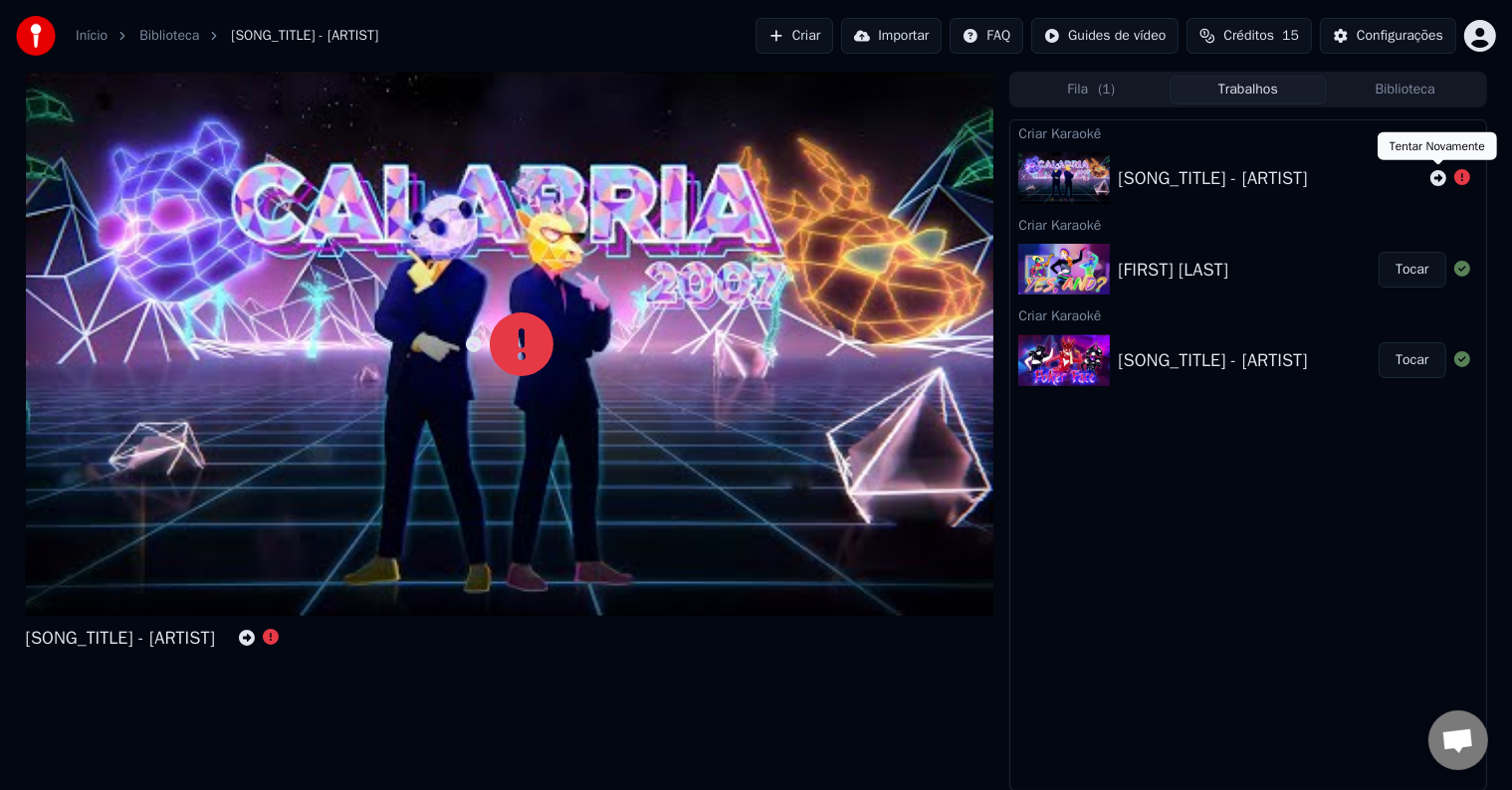 click 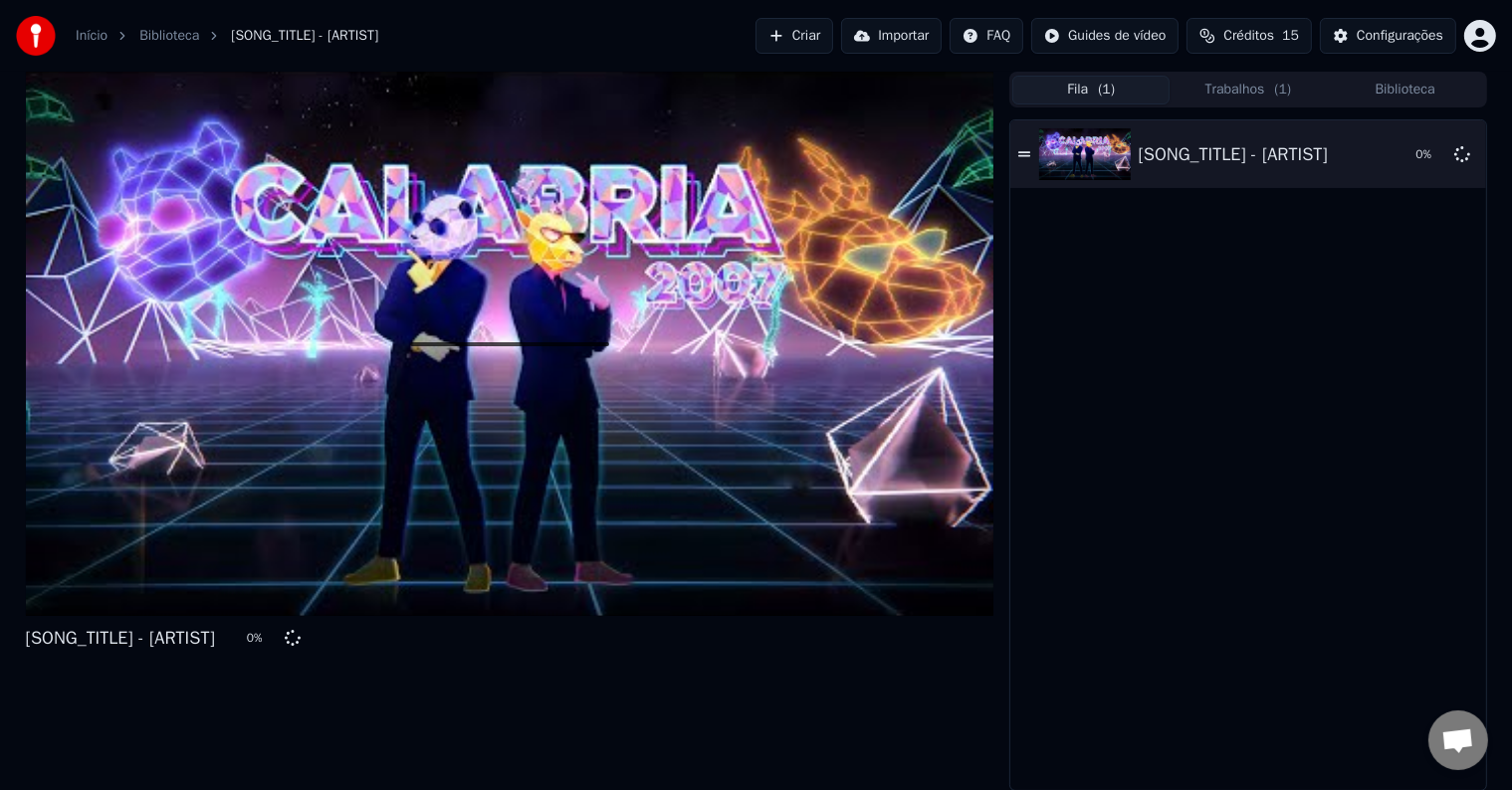 click on "( 1 )" at bounding box center (1106, 90) 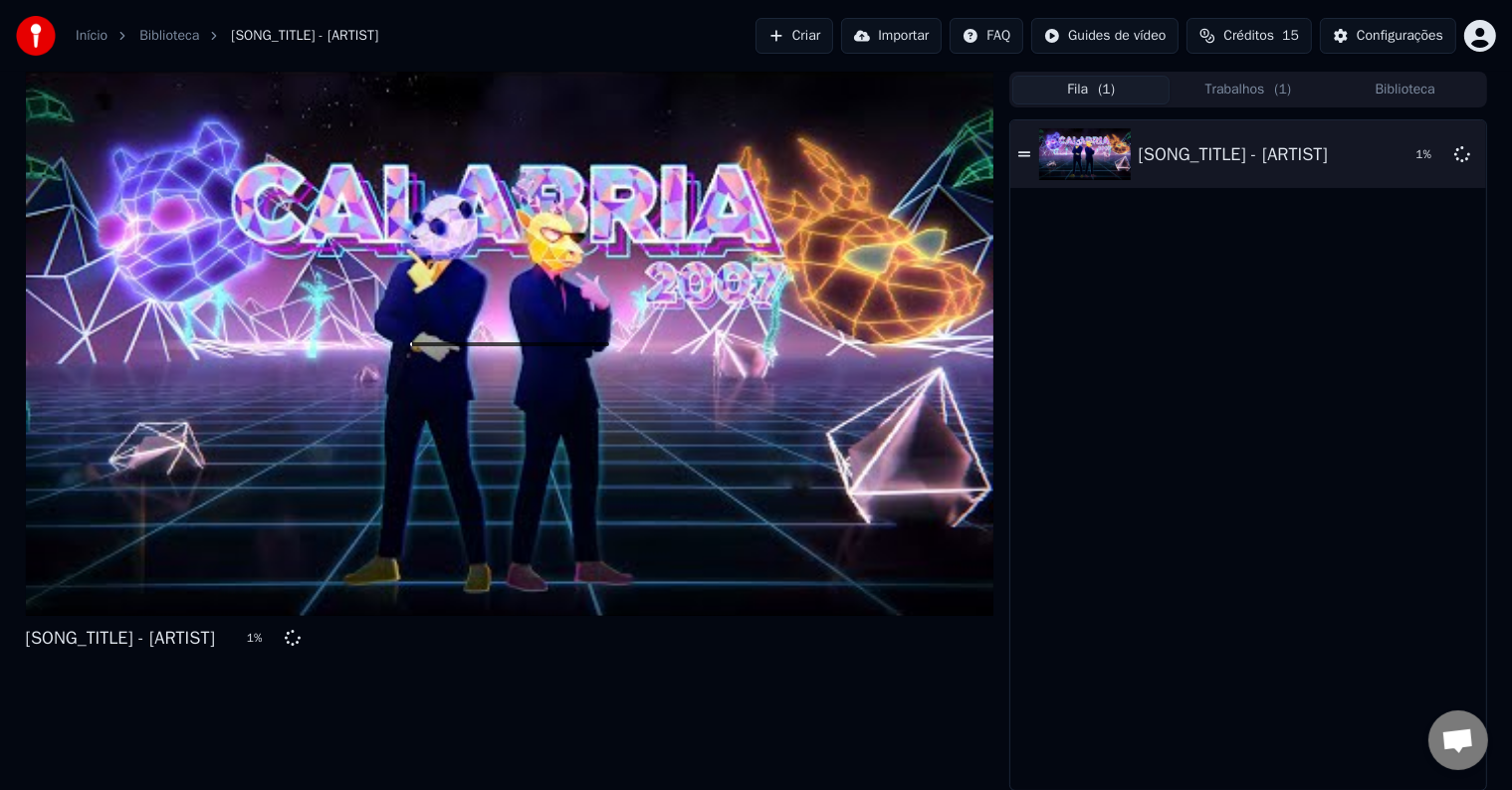 click on "Trabalhos ( 1 )" at bounding box center [1248, 90] 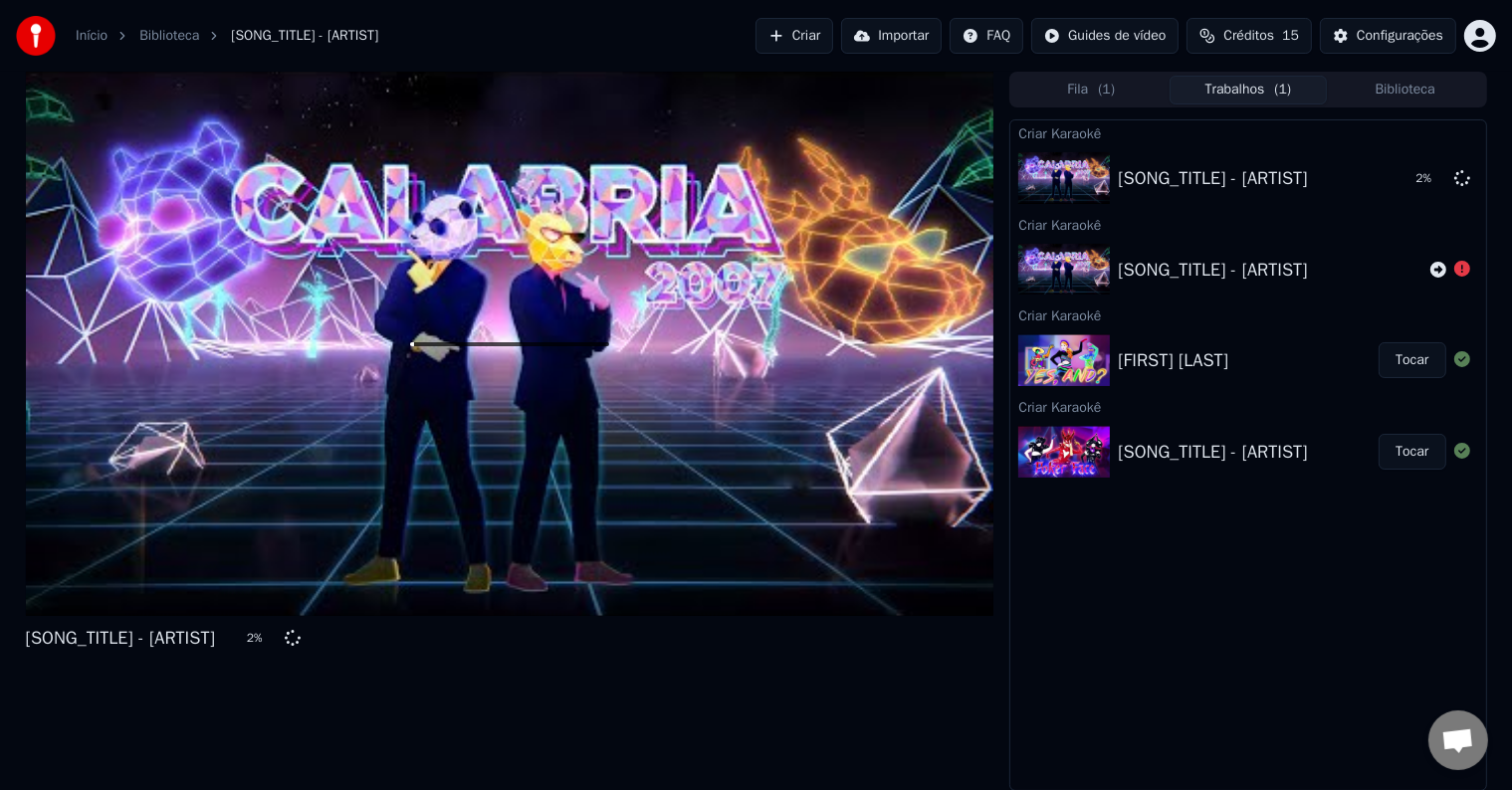 click on "Criar Karaokê Calabria 2007 - Enur ft Natasja 2 % Criar Karaokê Calabria 2007 - Enur ft Natasja Criar Karaokê Yes, And? - Ariana Grande Tocar Criar Karaokê Poker Face - Lady Gaga Tocar" at bounding box center (1247, 455) 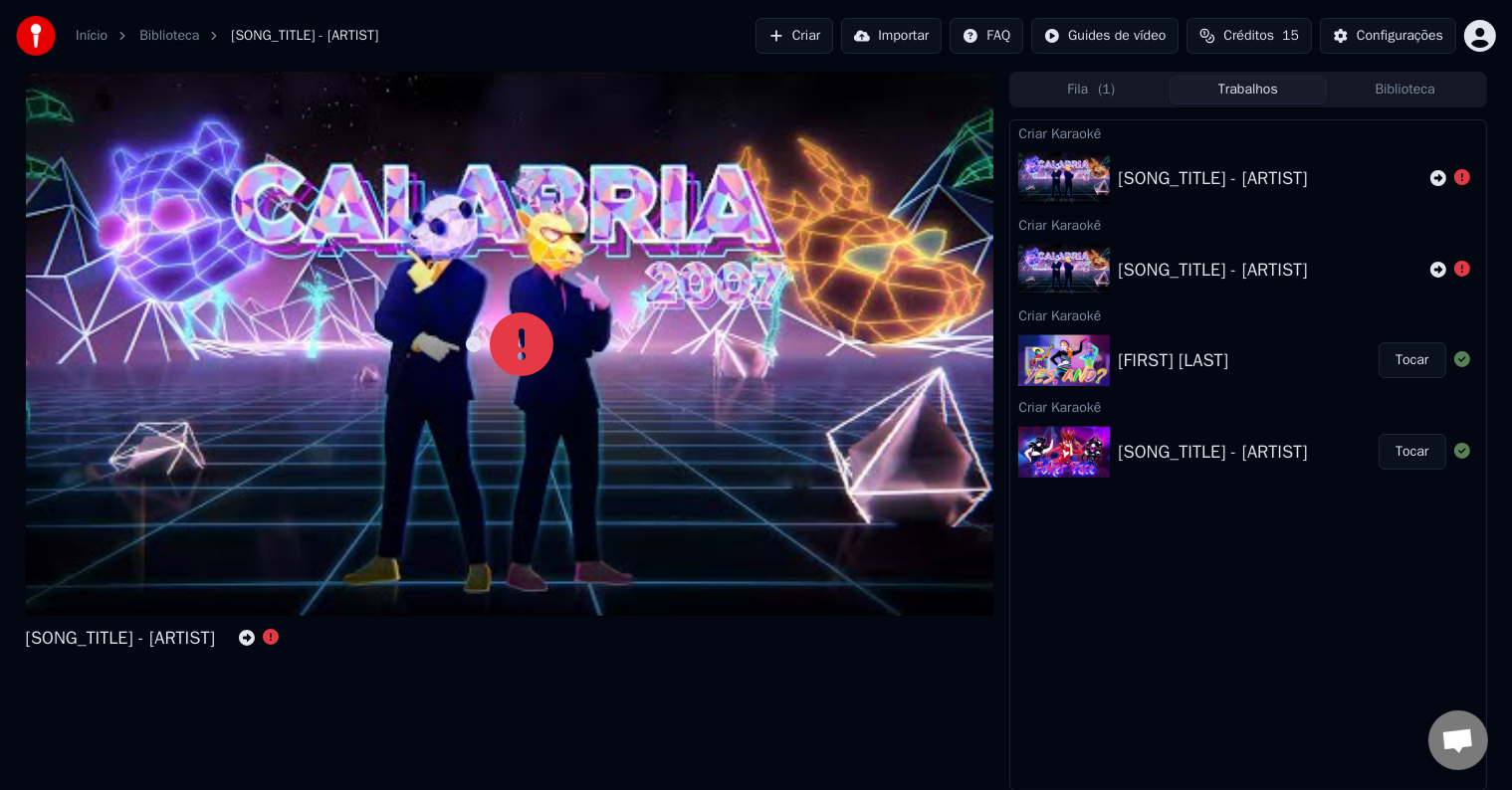 click on "Criar Karaokê Calabria 2007 - Enur ft Natasja Criar Karaokê Calabria 2007 - Enur ft Natasja Criar Karaokê Yes, And? - Ariana Grande Tocar Criar Karaokê Poker Face - Lady Gaga Tocar" at bounding box center (1247, 455) 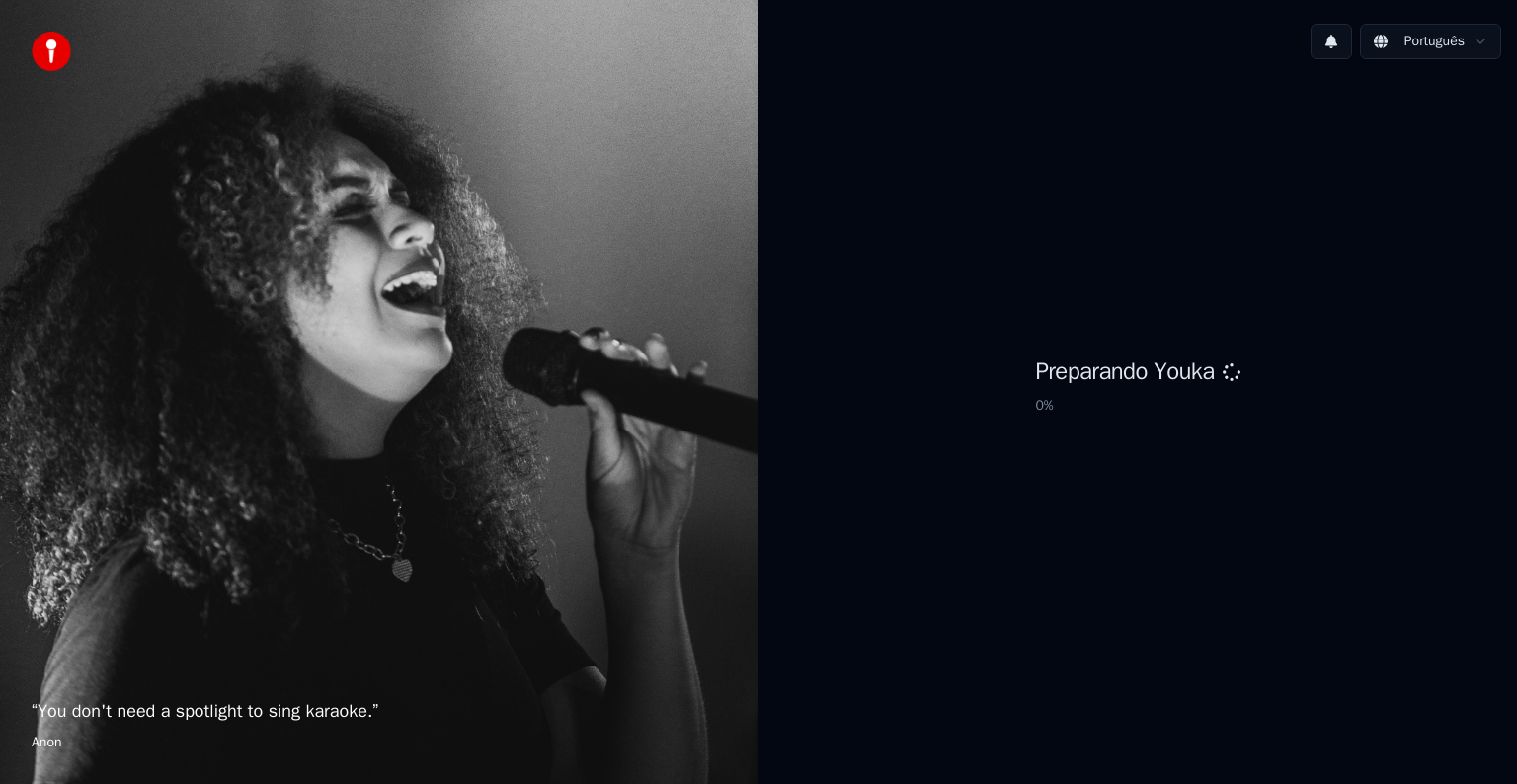 scroll, scrollTop: 0, scrollLeft: 0, axis: both 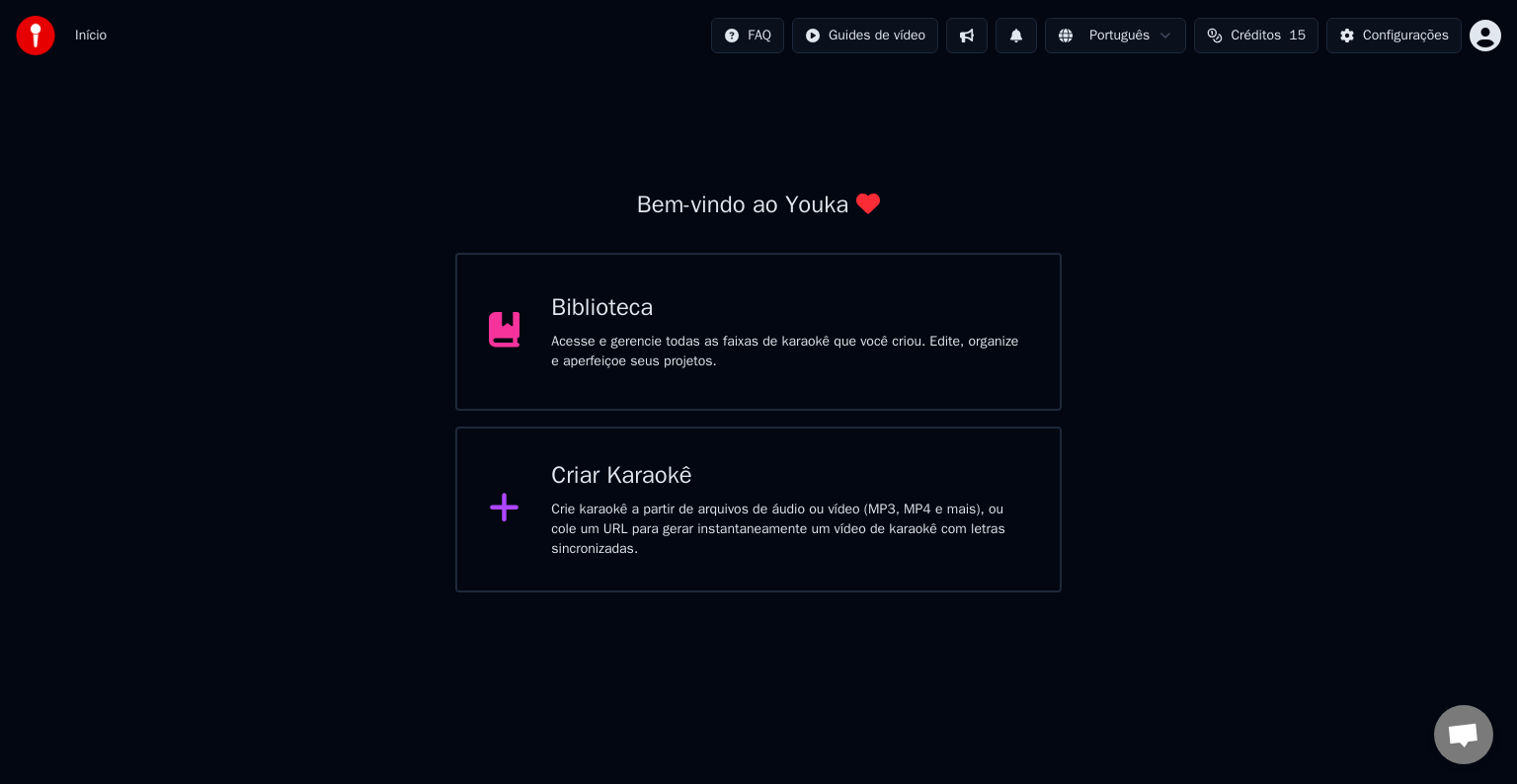 click on "Biblioteca Acesse e gerencie todas as faixas de karaokê que você criou. Edite, organize e aperfeiçoe seus projetos." at bounding box center [758, 332] 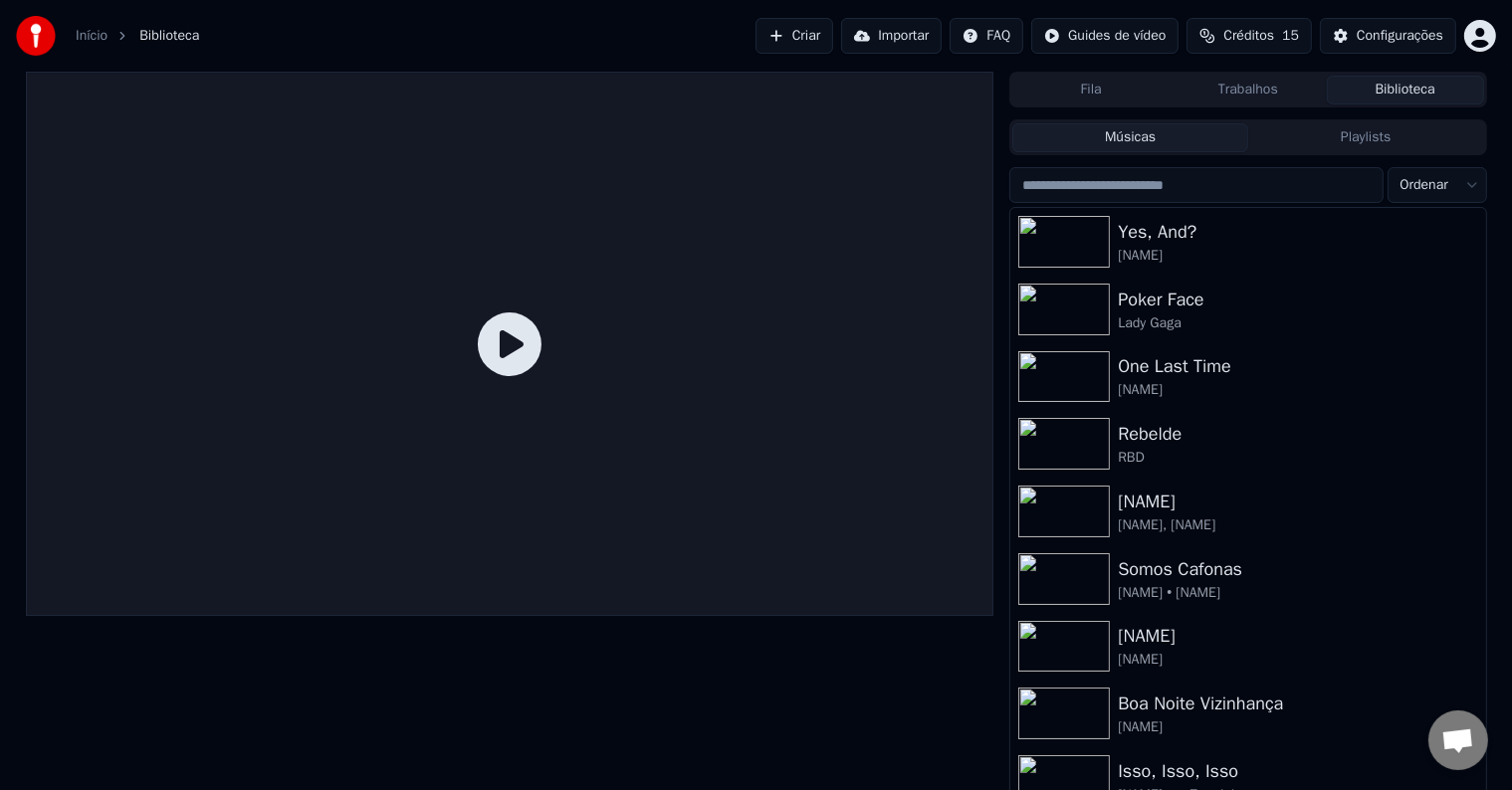 click on "Trabalhos" at bounding box center [1248, 90] 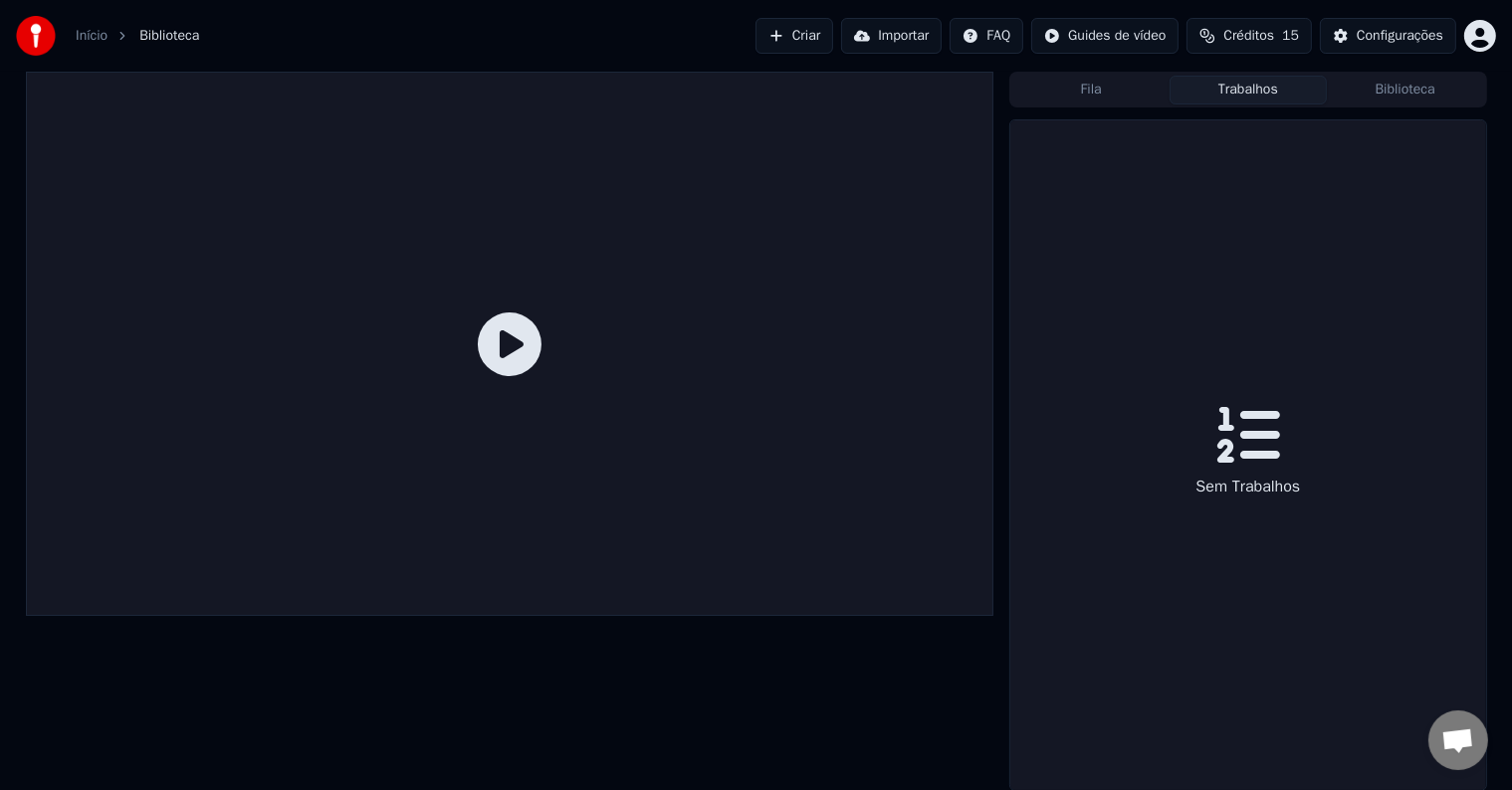 click on "Fila" at bounding box center (1091, 90) 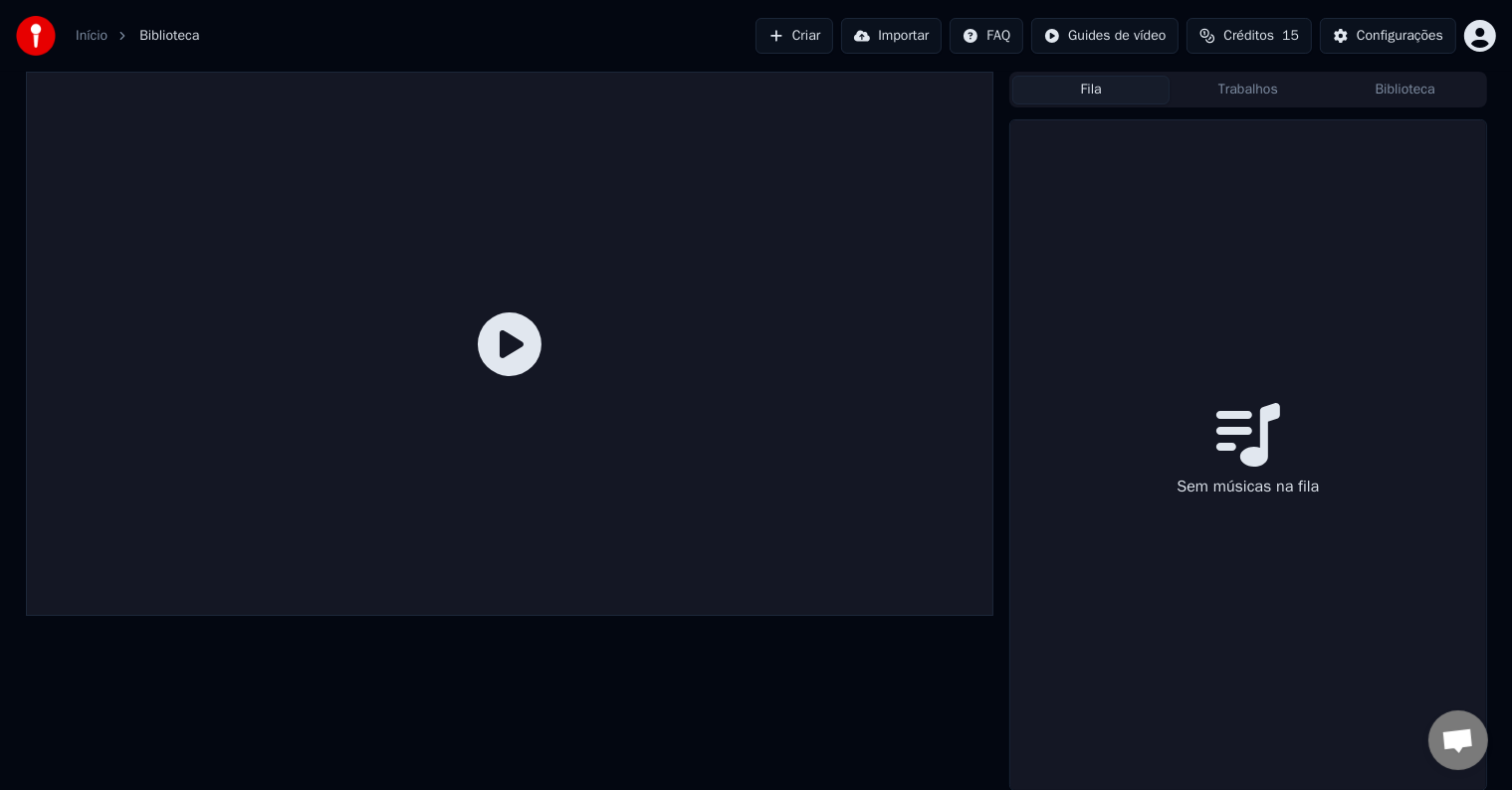 click on "Biblioteca" at bounding box center (1405, 90) 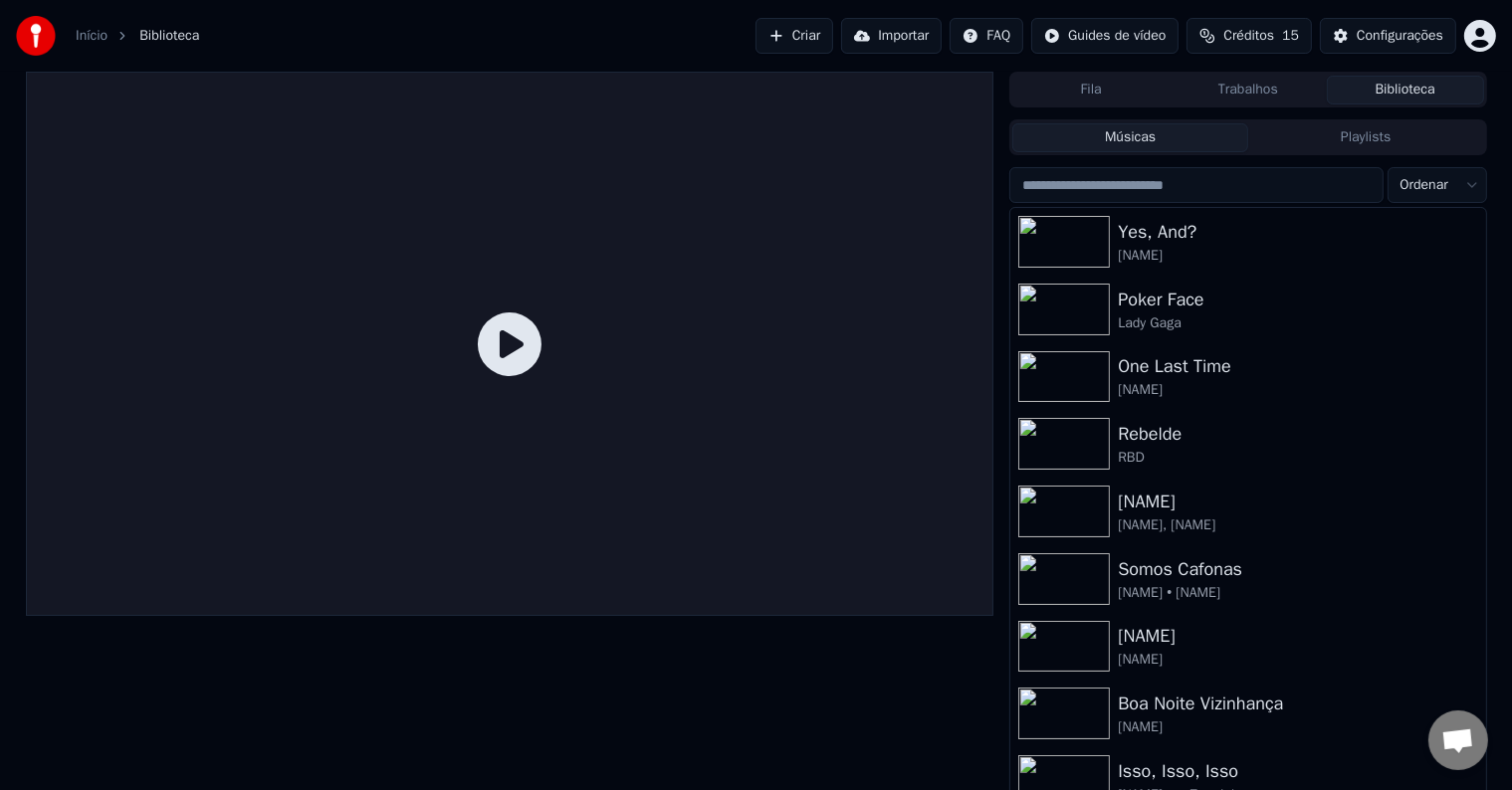 click on "Início Biblioteca Criar Importar FAQ Guides de vídeo Créditos 15 Configurações" at bounding box center (756, 36) 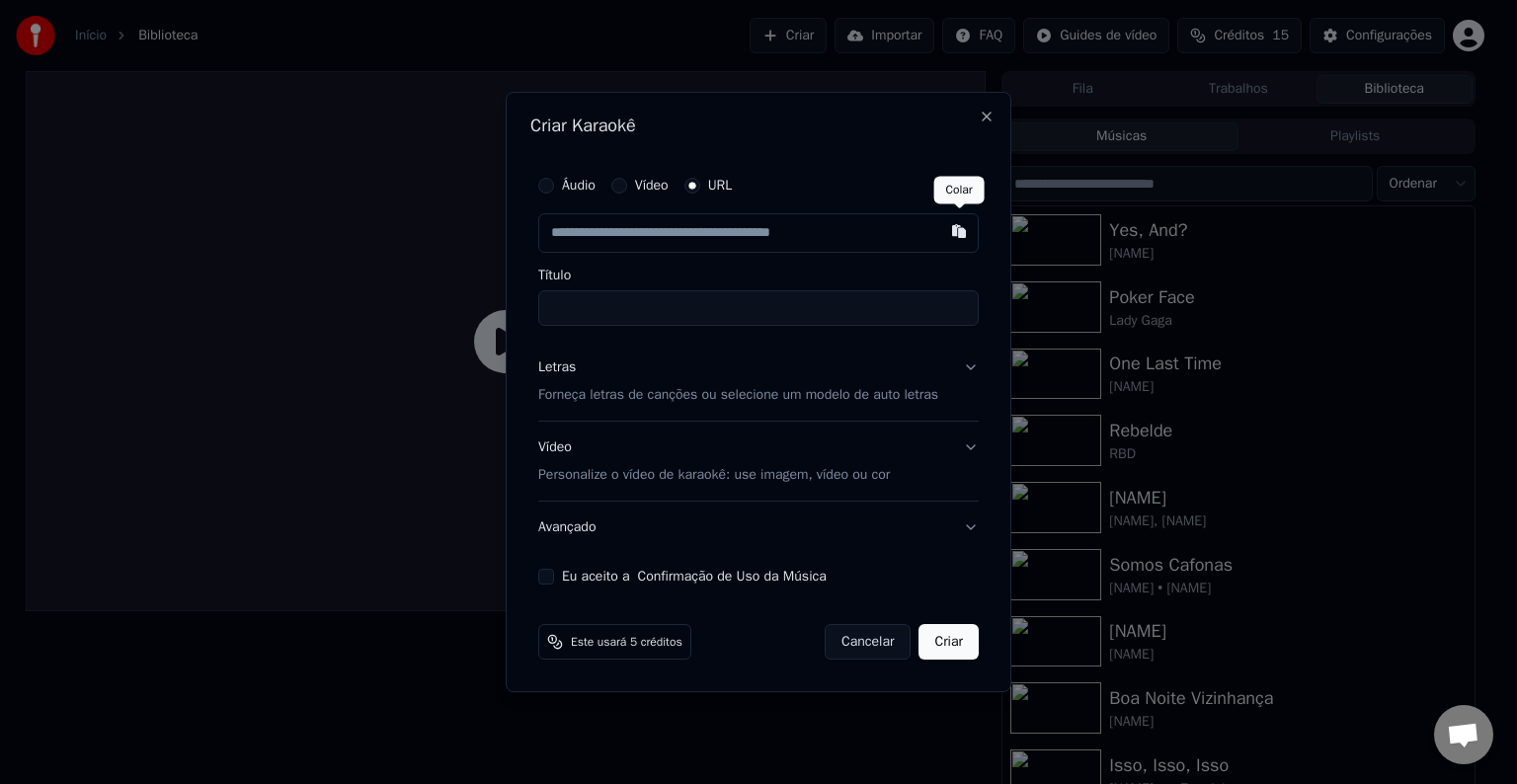 click at bounding box center [959, 231] 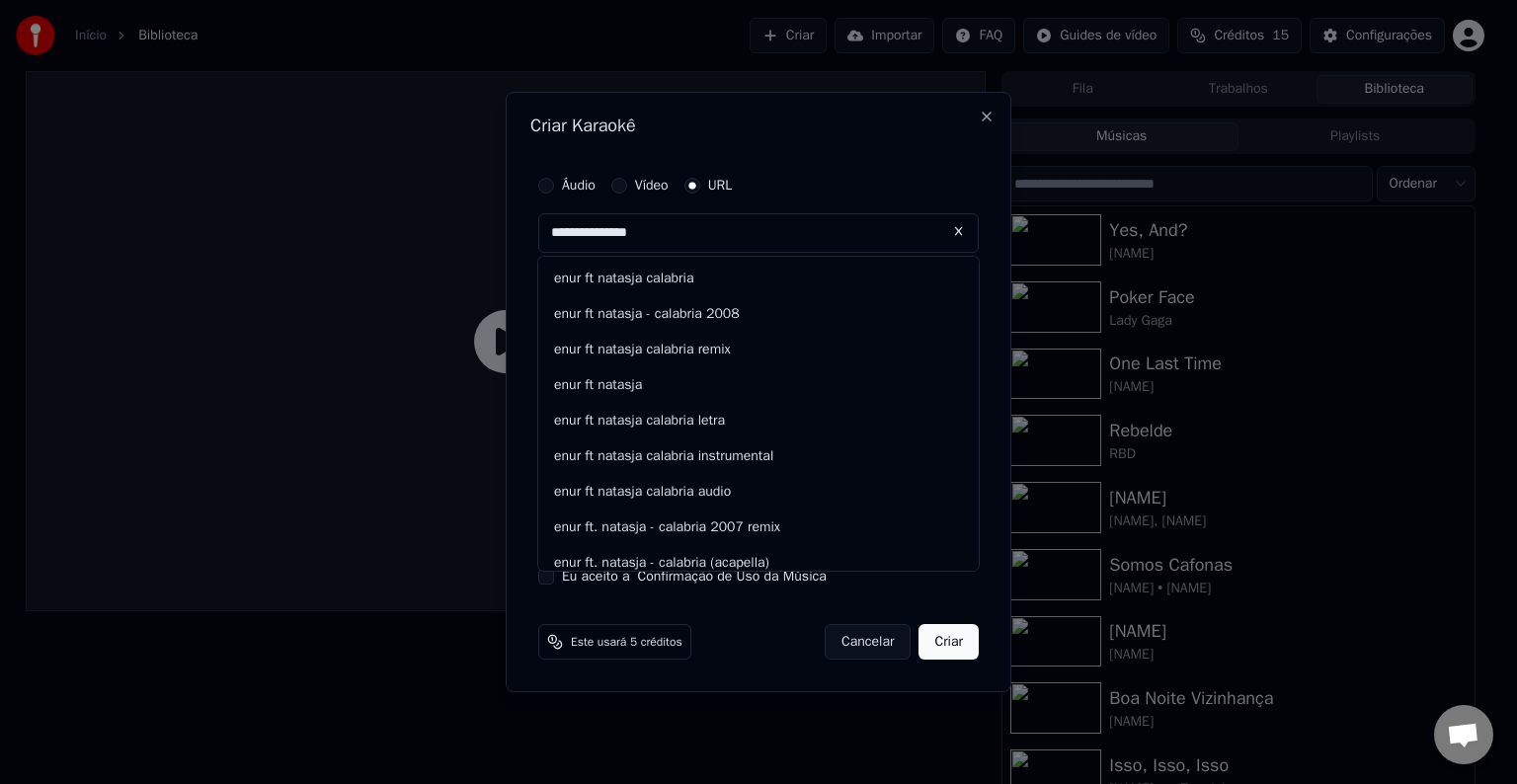 click on "**********" at bounding box center [758, 233] 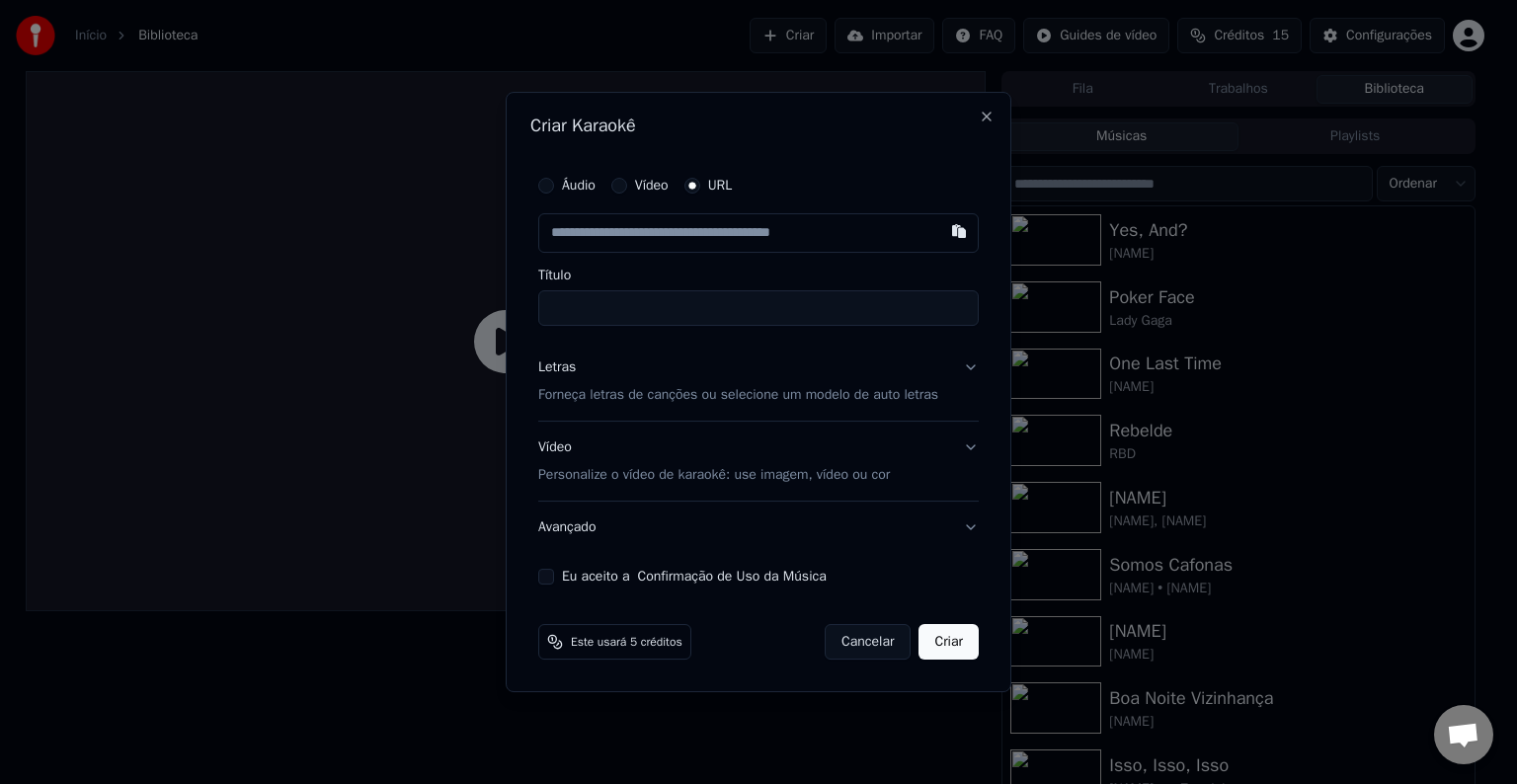 paste on "**********" 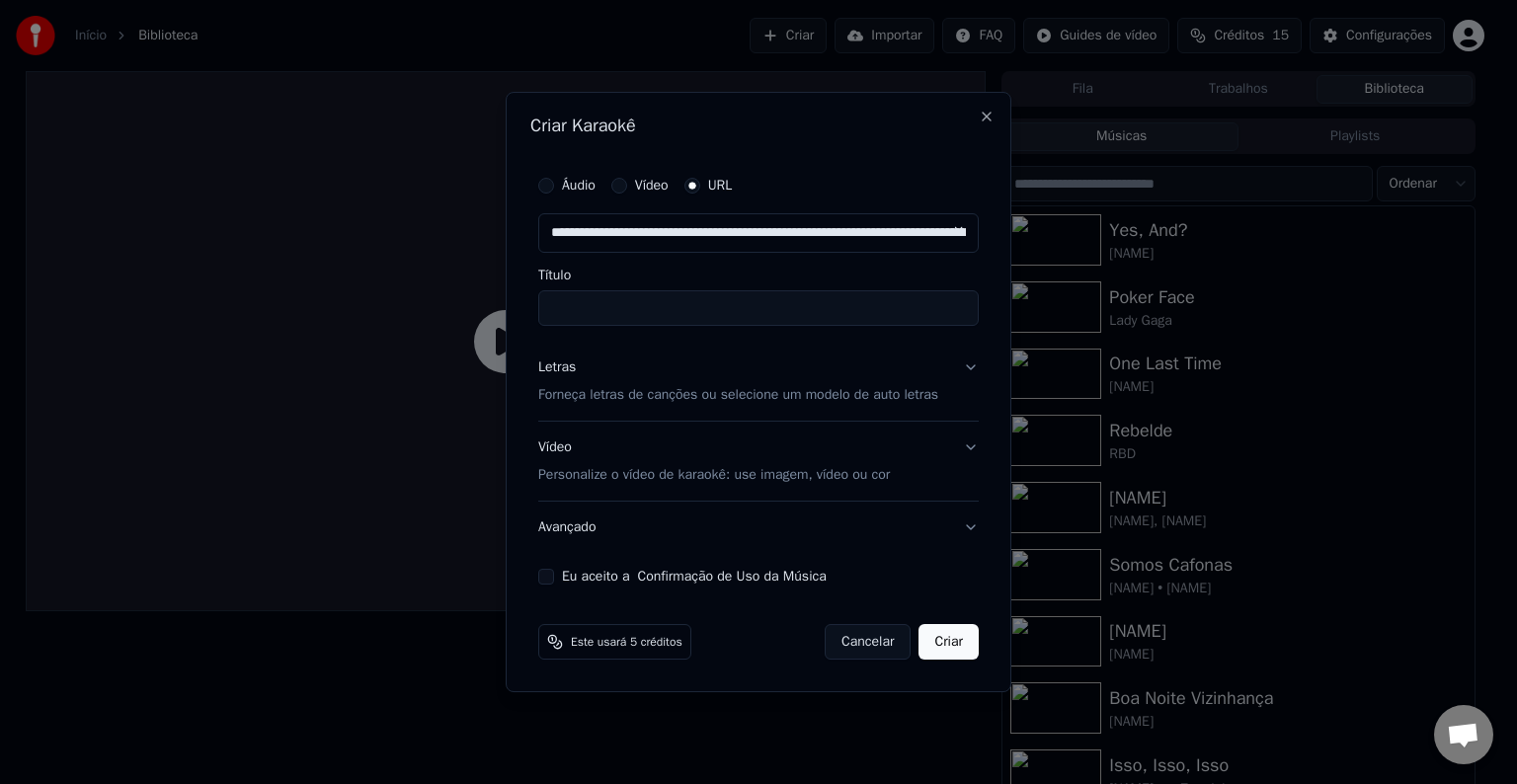 scroll, scrollTop: 0, scrollLeft: 332, axis: horizontal 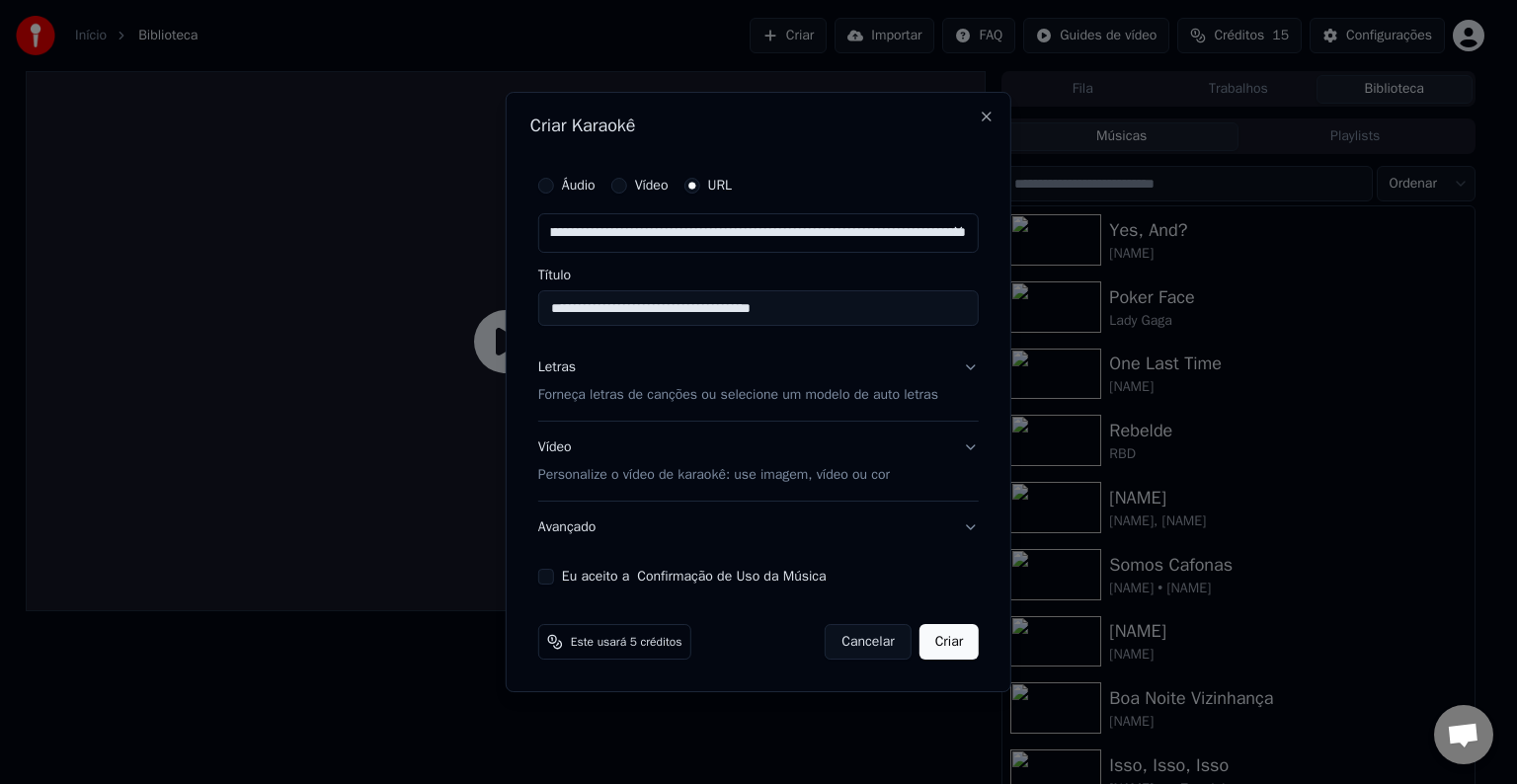 type on "**********" 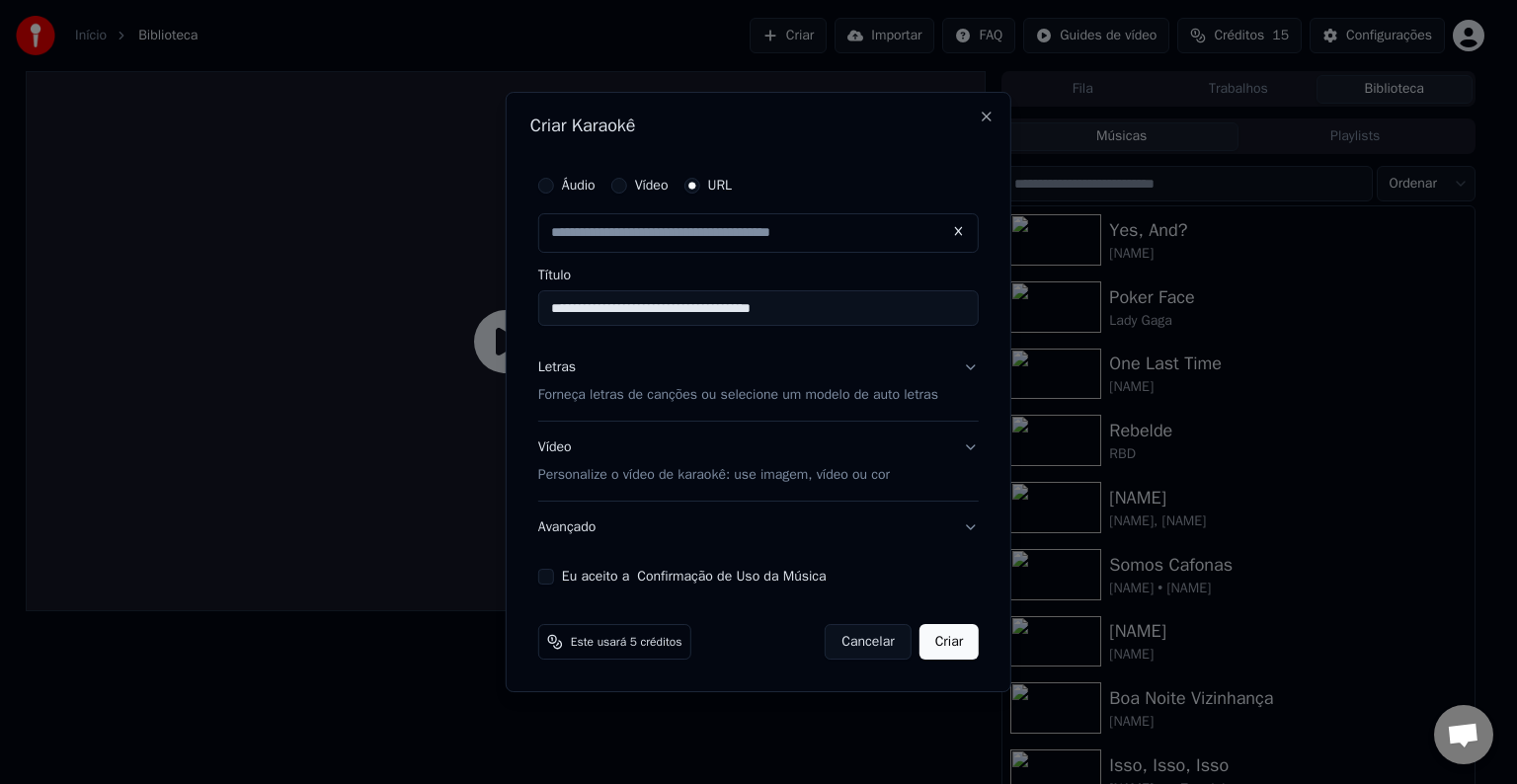 scroll, scrollTop: 0, scrollLeft: 0, axis: both 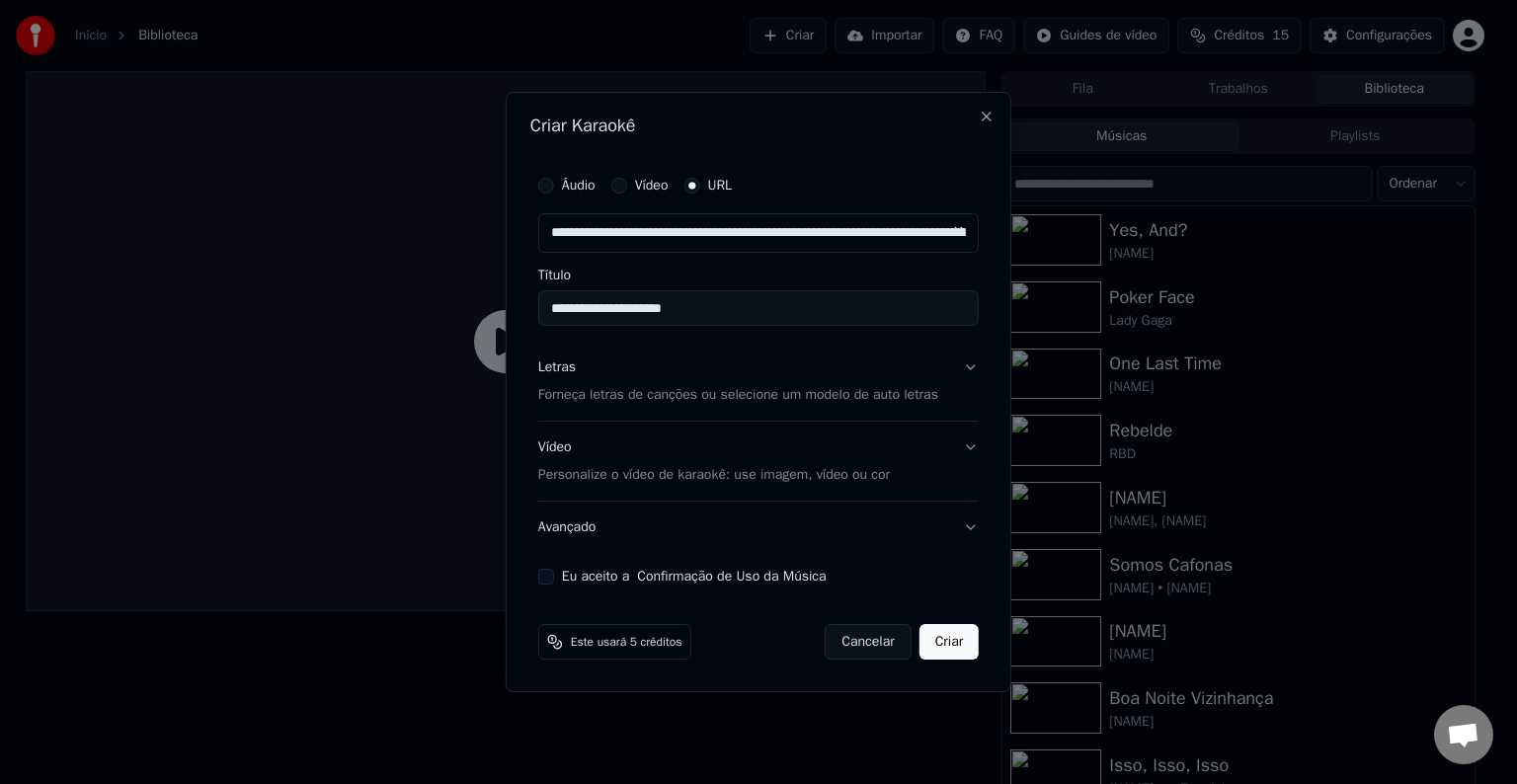 drag, startPoint x: 758, startPoint y: 313, endPoint x: 656, endPoint y: 324, distance: 102.59142 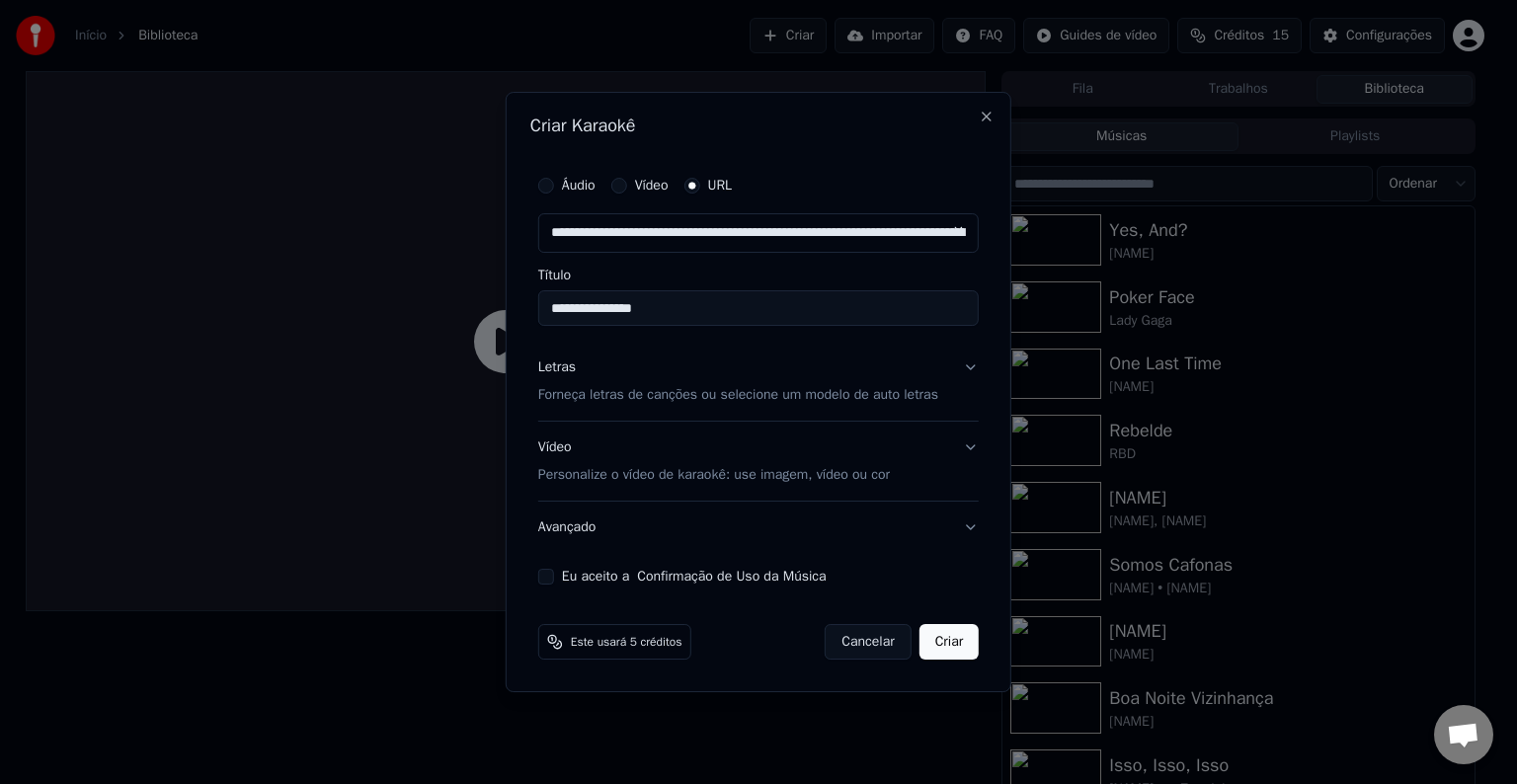 paste on "**********" 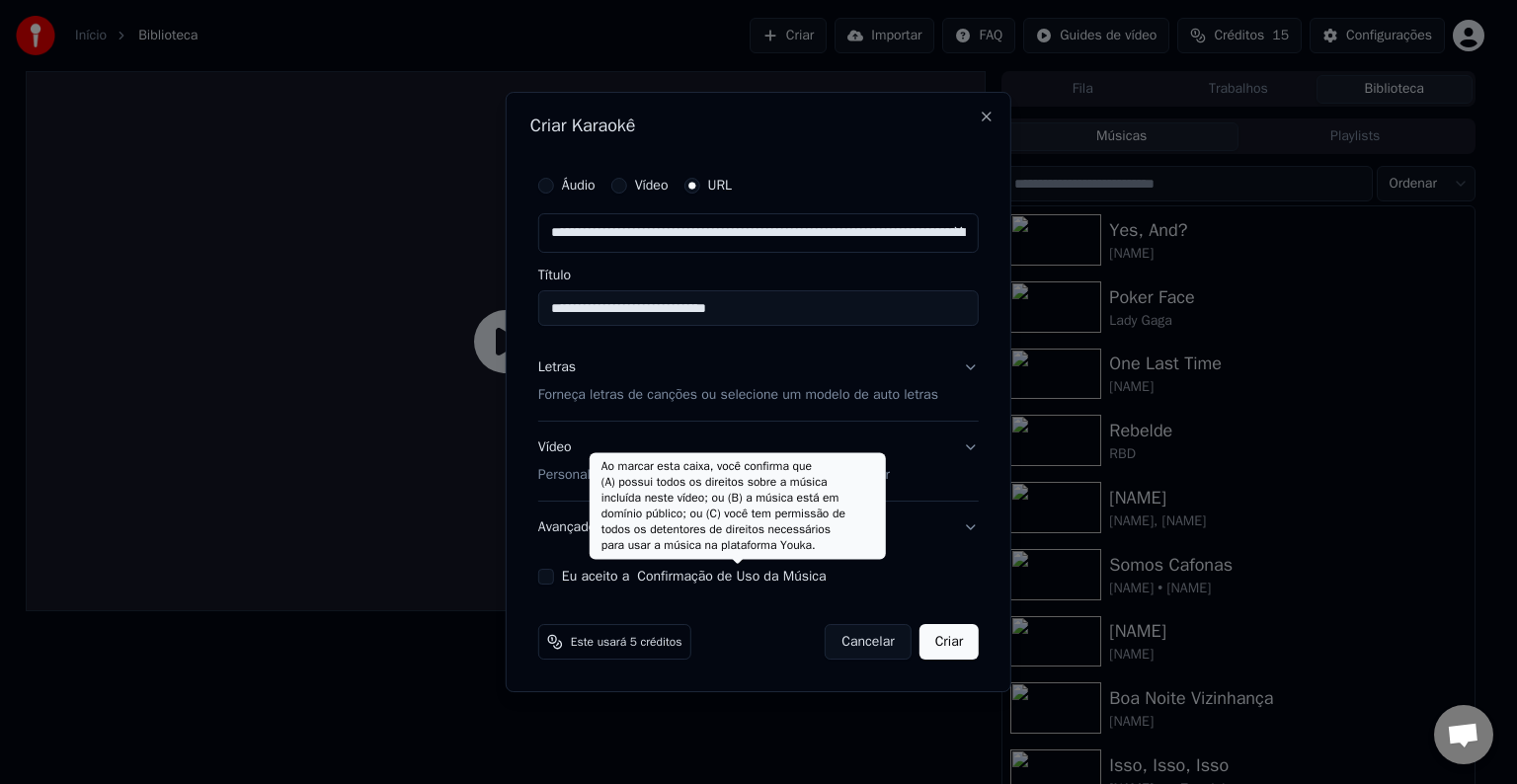 type on "**********" 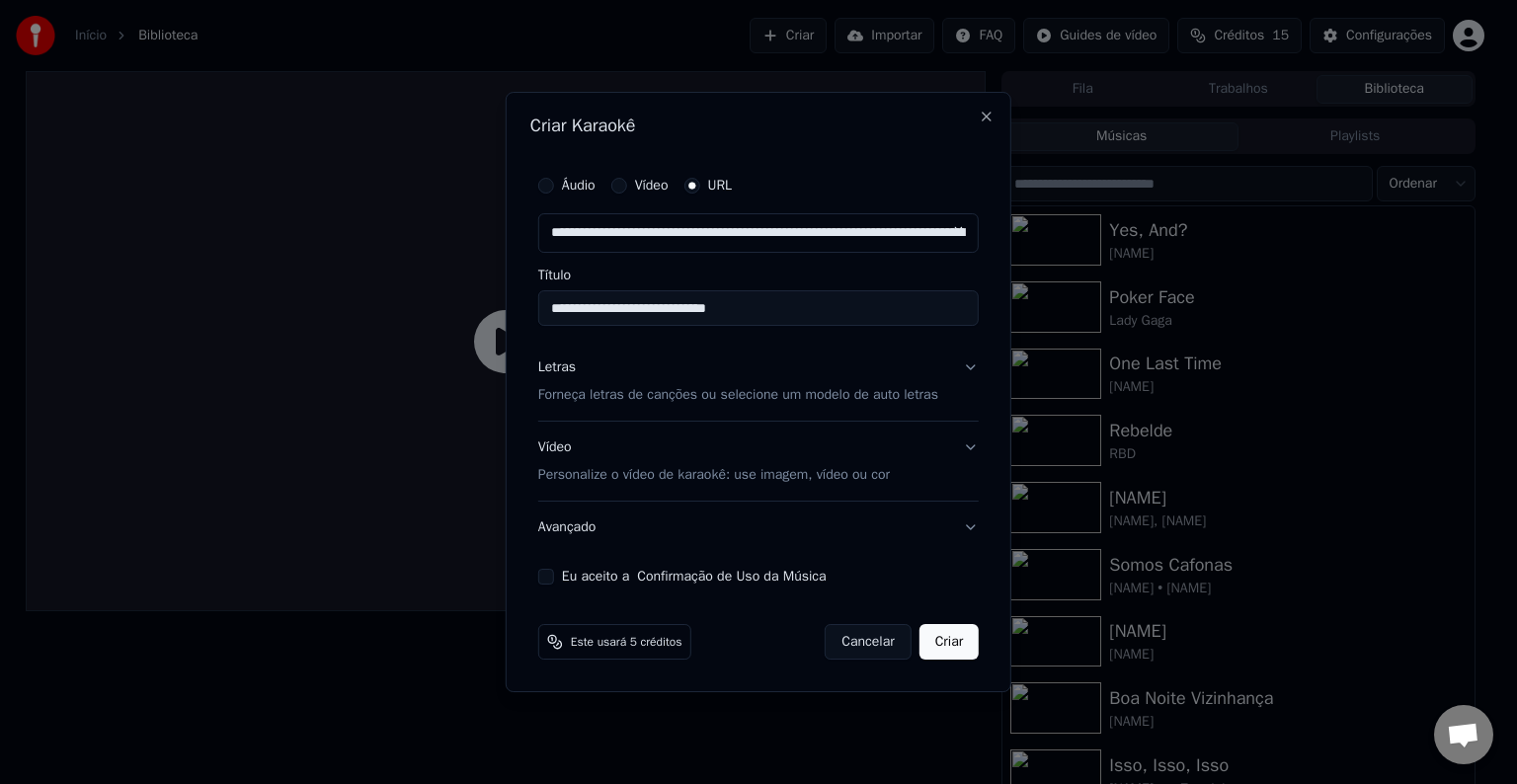click on "Letras Forneça letras de canções ou selecione um modelo de auto letras" at bounding box center [738, 381] 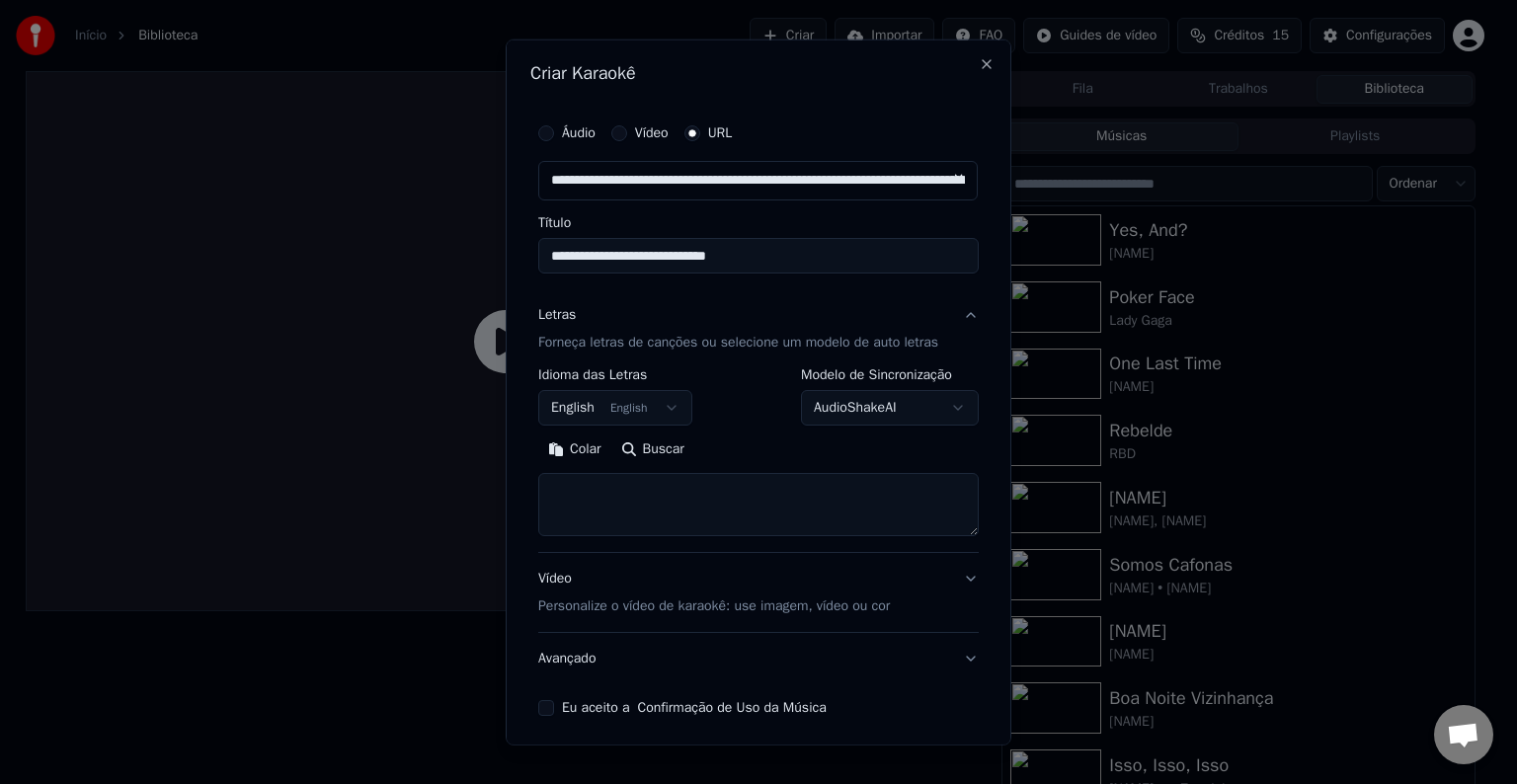 click on "Buscar" at bounding box center (653, 449) 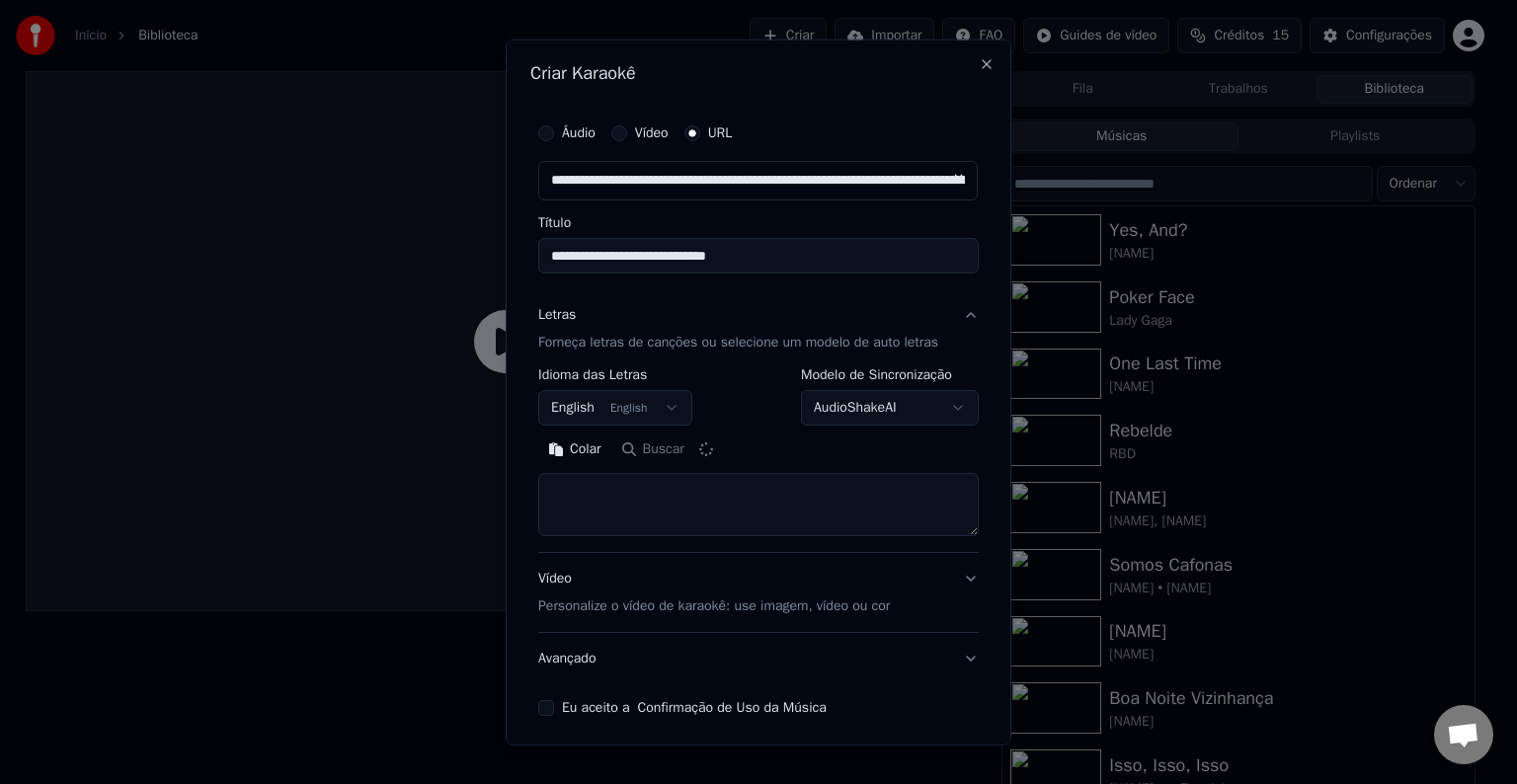 type on "**********" 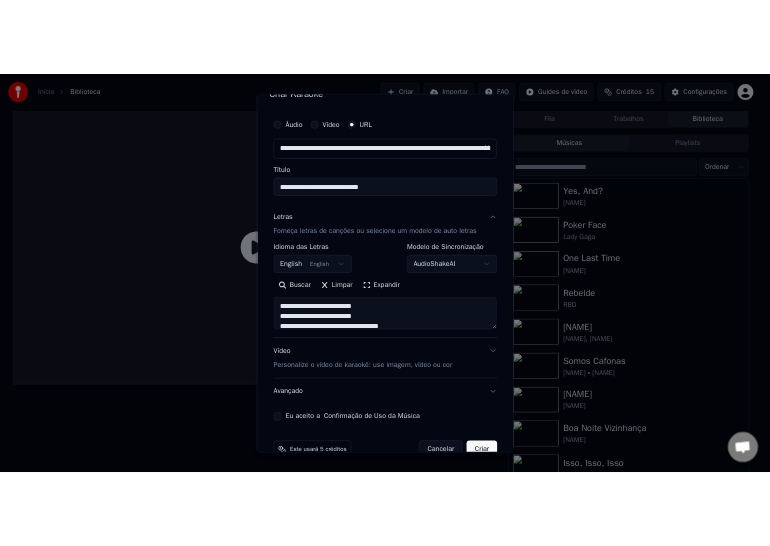 scroll, scrollTop: 78, scrollLeft: 0, axis: vertical 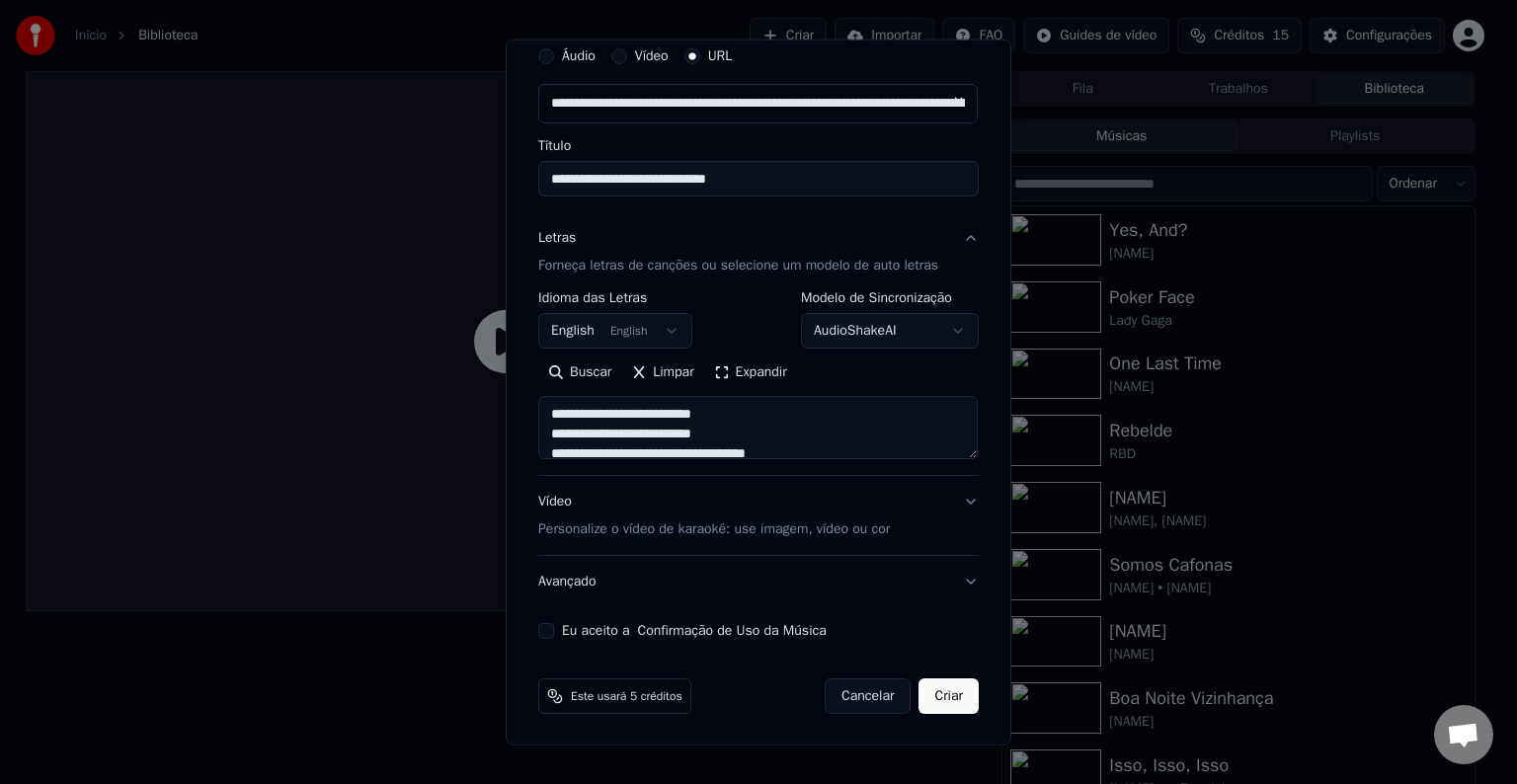 click on "**********" at bounding box center (758, 338) 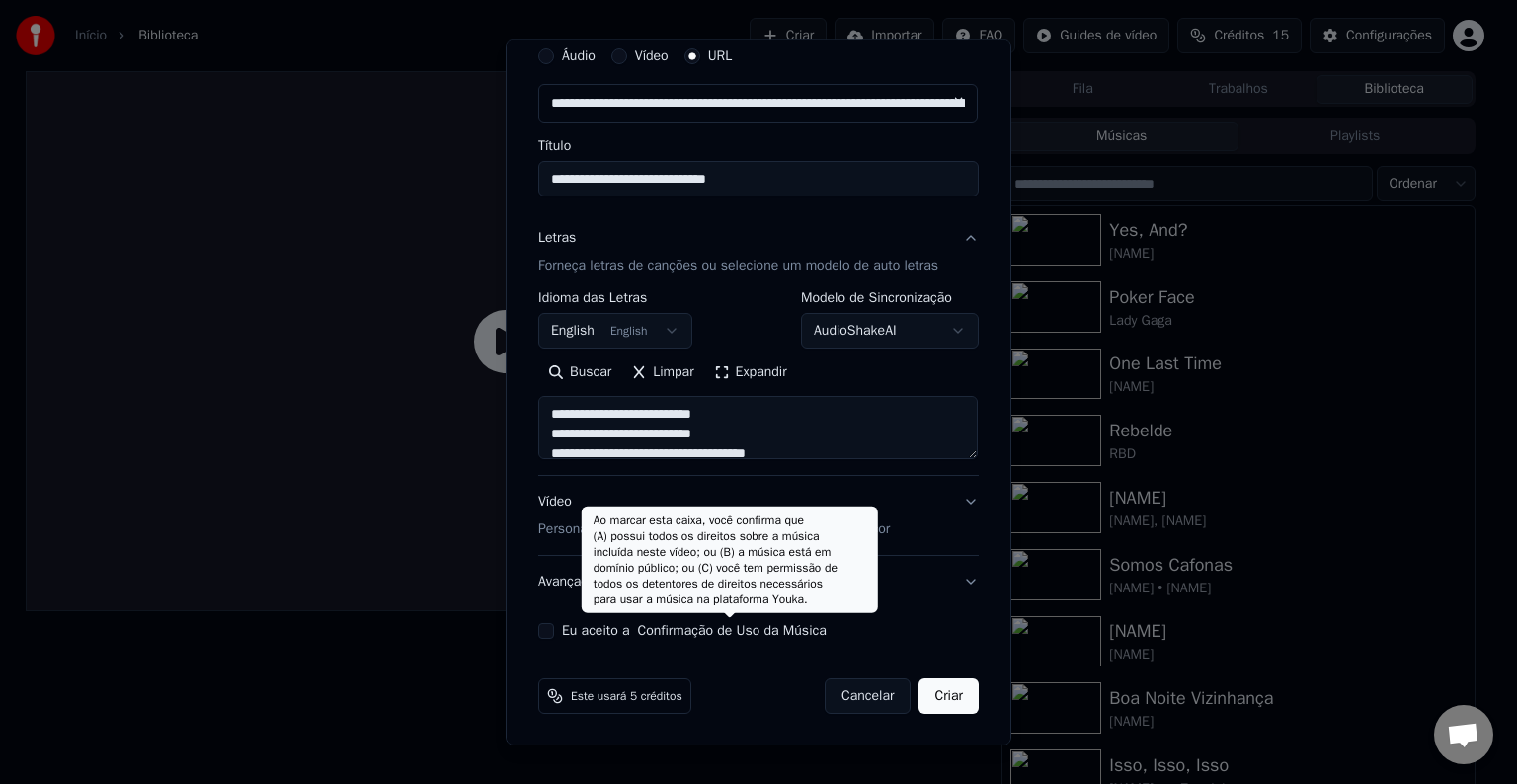 click on "Confirmação de Uso da Música" at bounding box center [732, 631] 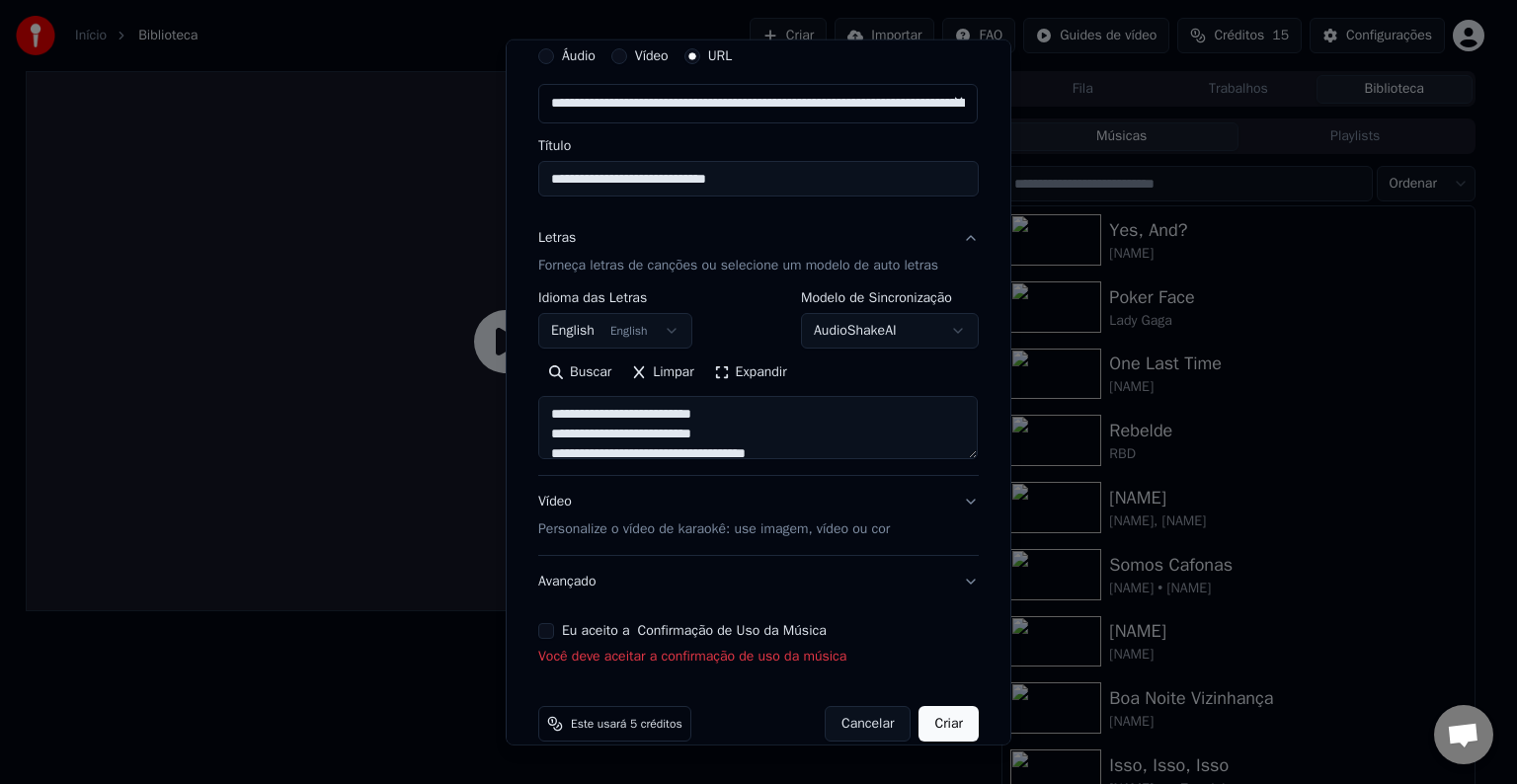 click on "**********" at bounding box center (758, 352) 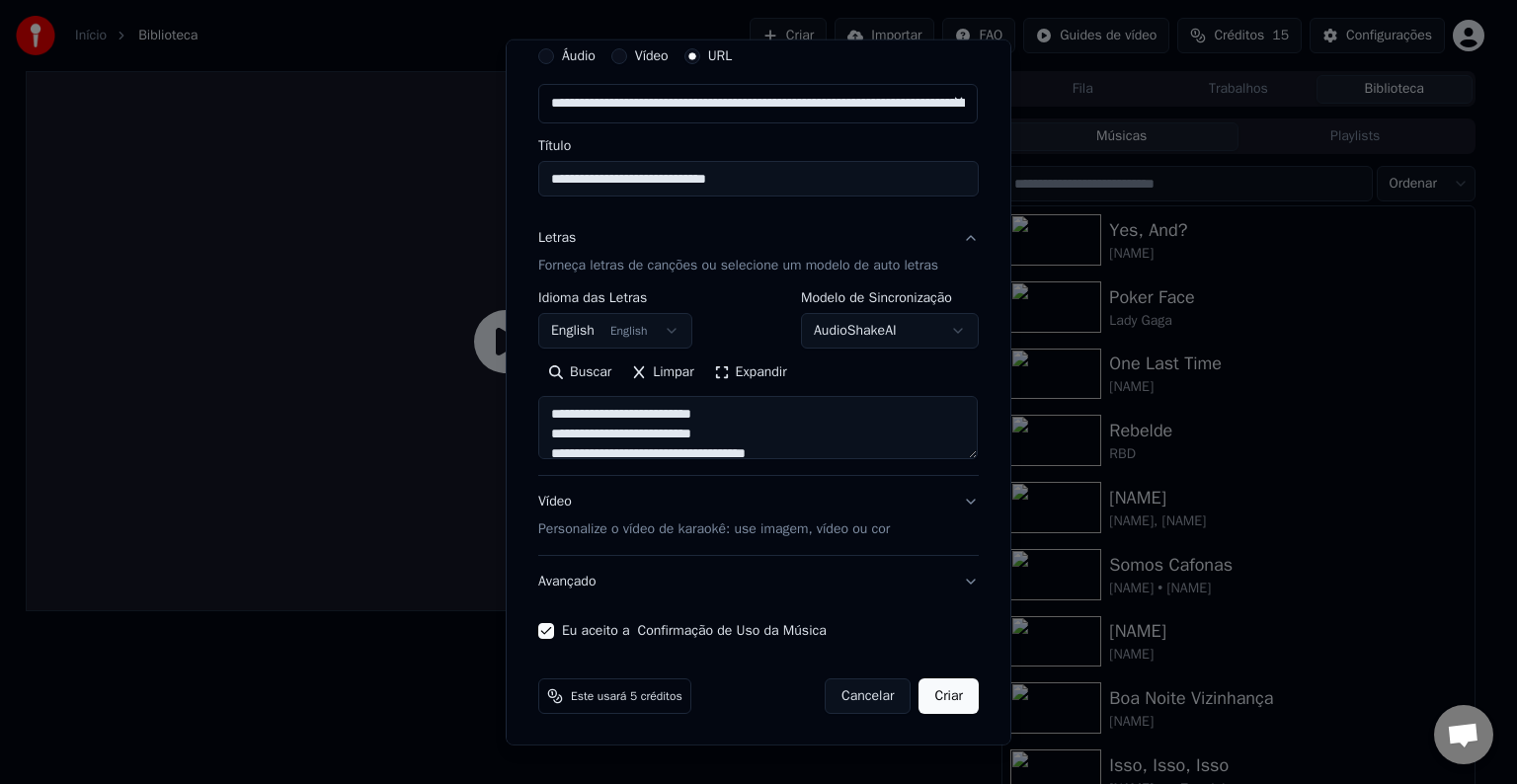 click on "Criar" at bounding box center [948, 696] 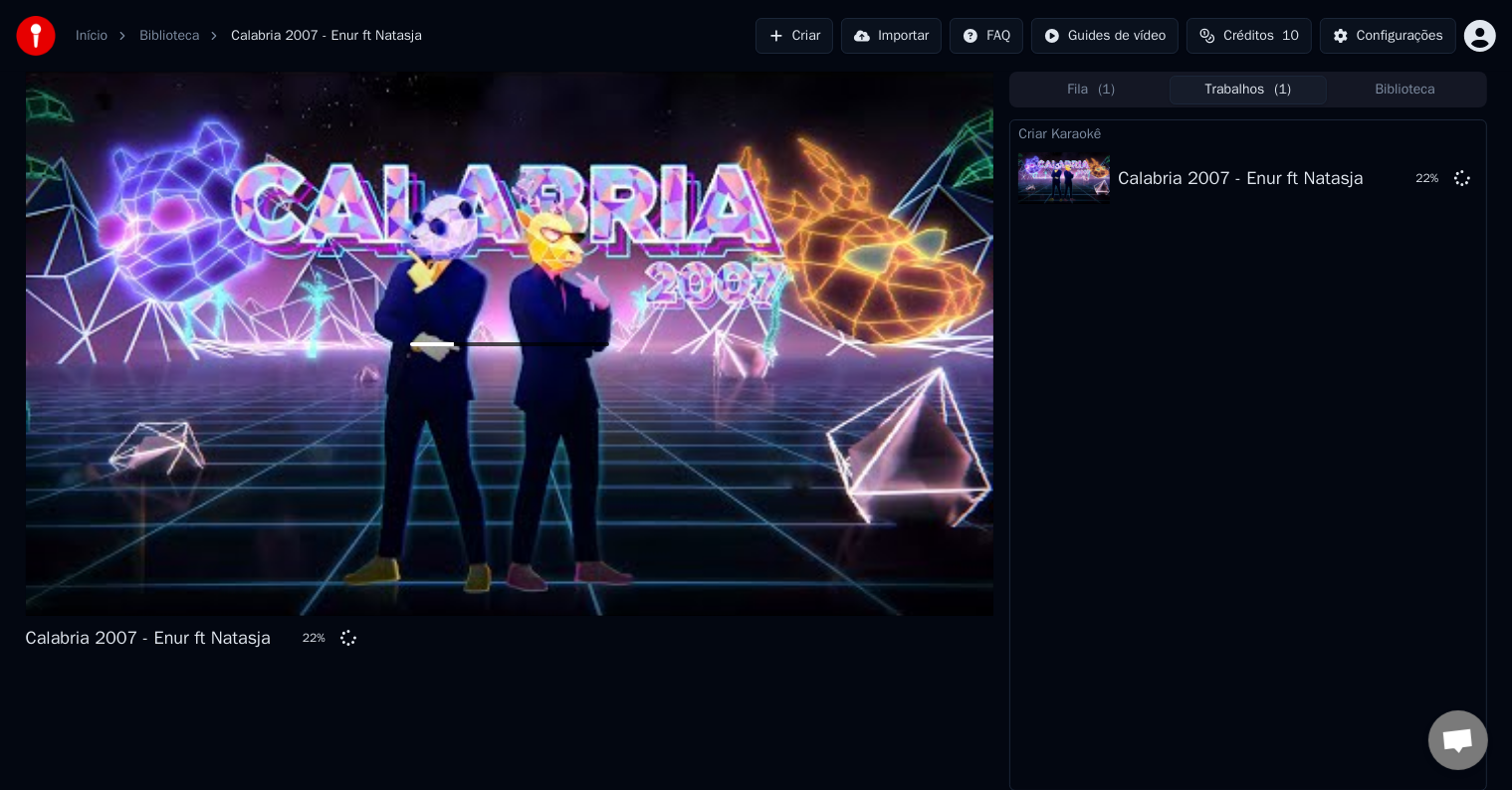 click on "Criar Karaokê Calabria 2007 - Enur ft Natasja 22 %" at bounding box center (1247, 455) 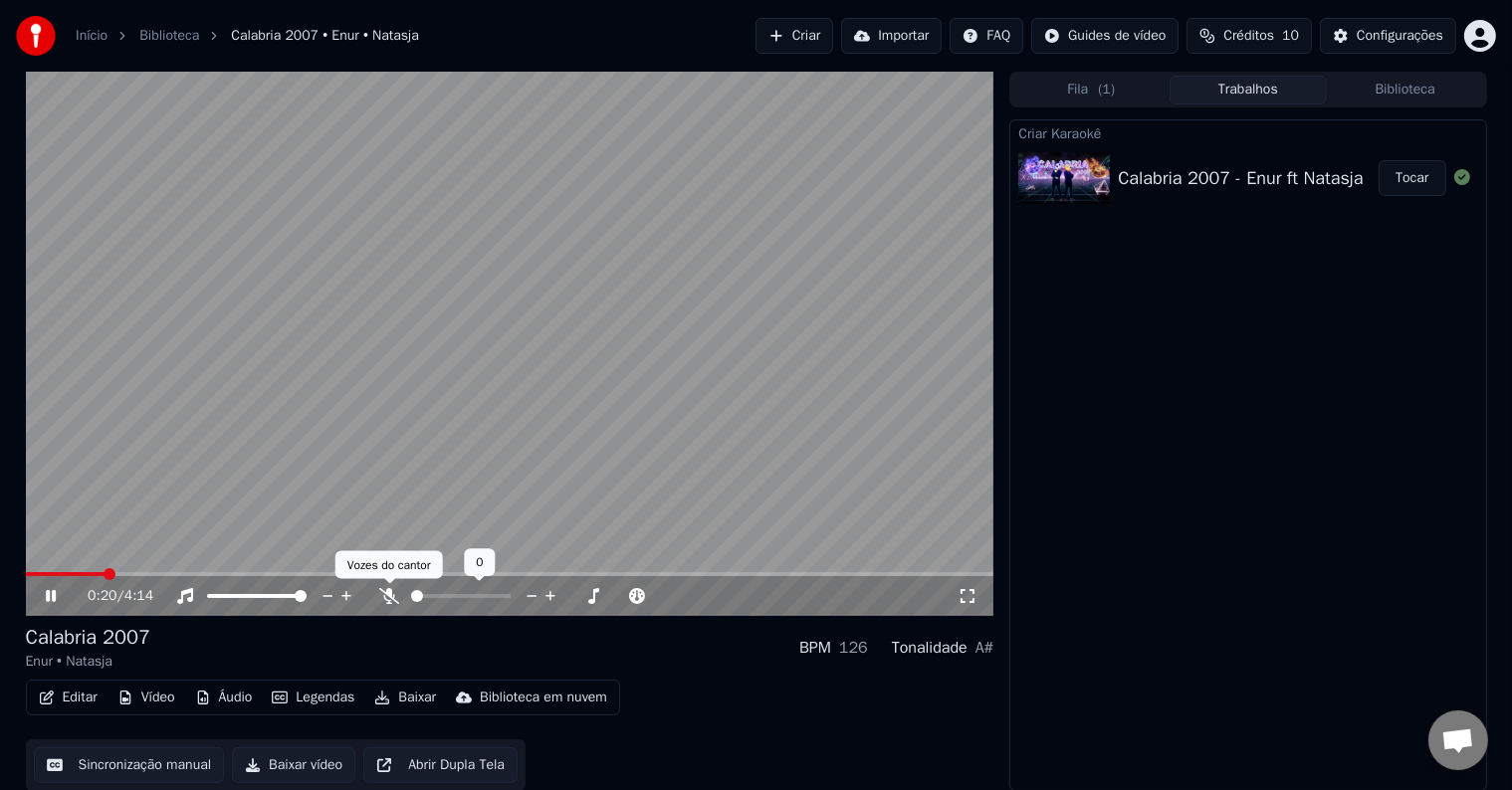 click 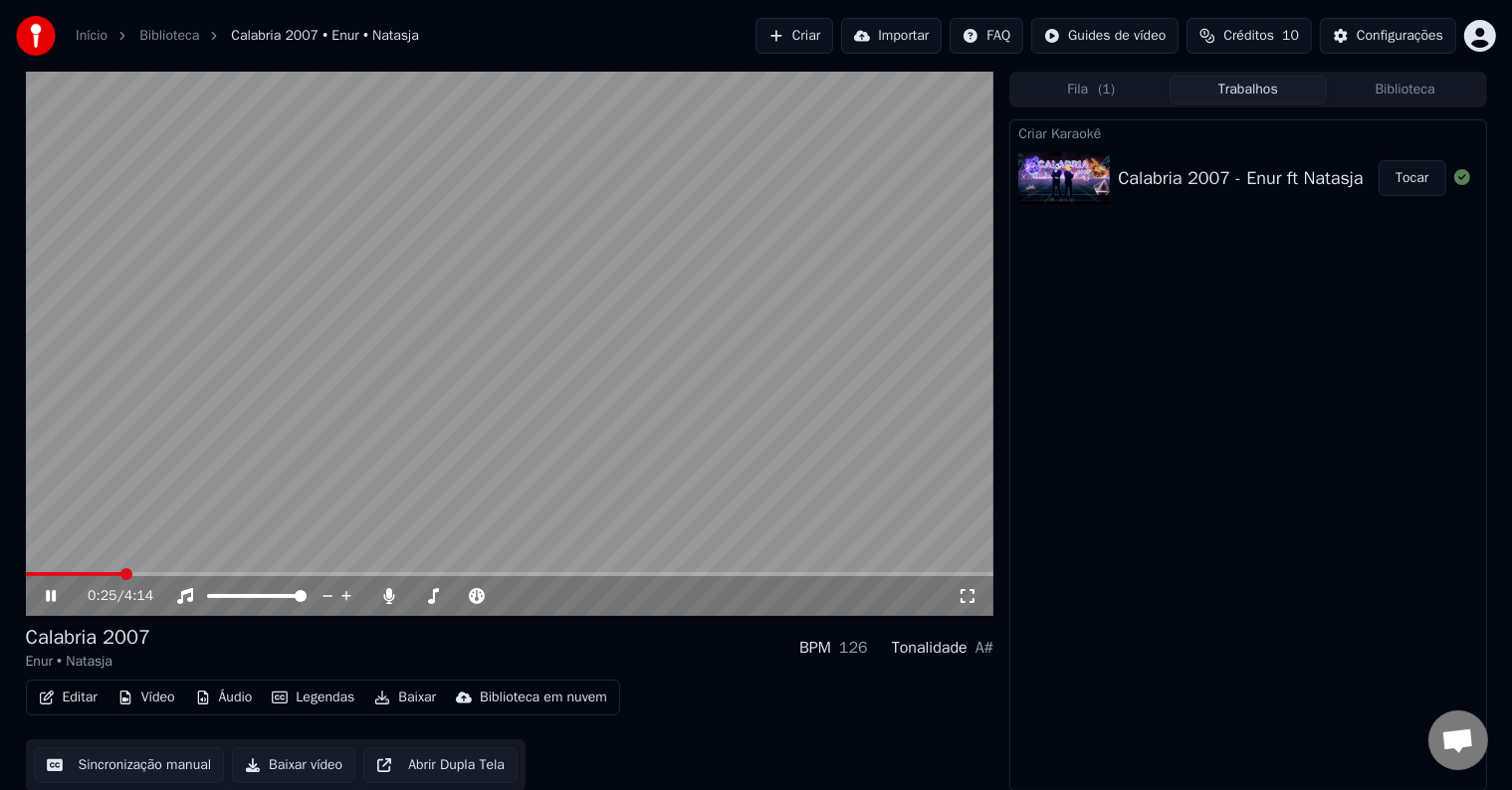 click at bounding box center (510, 343) 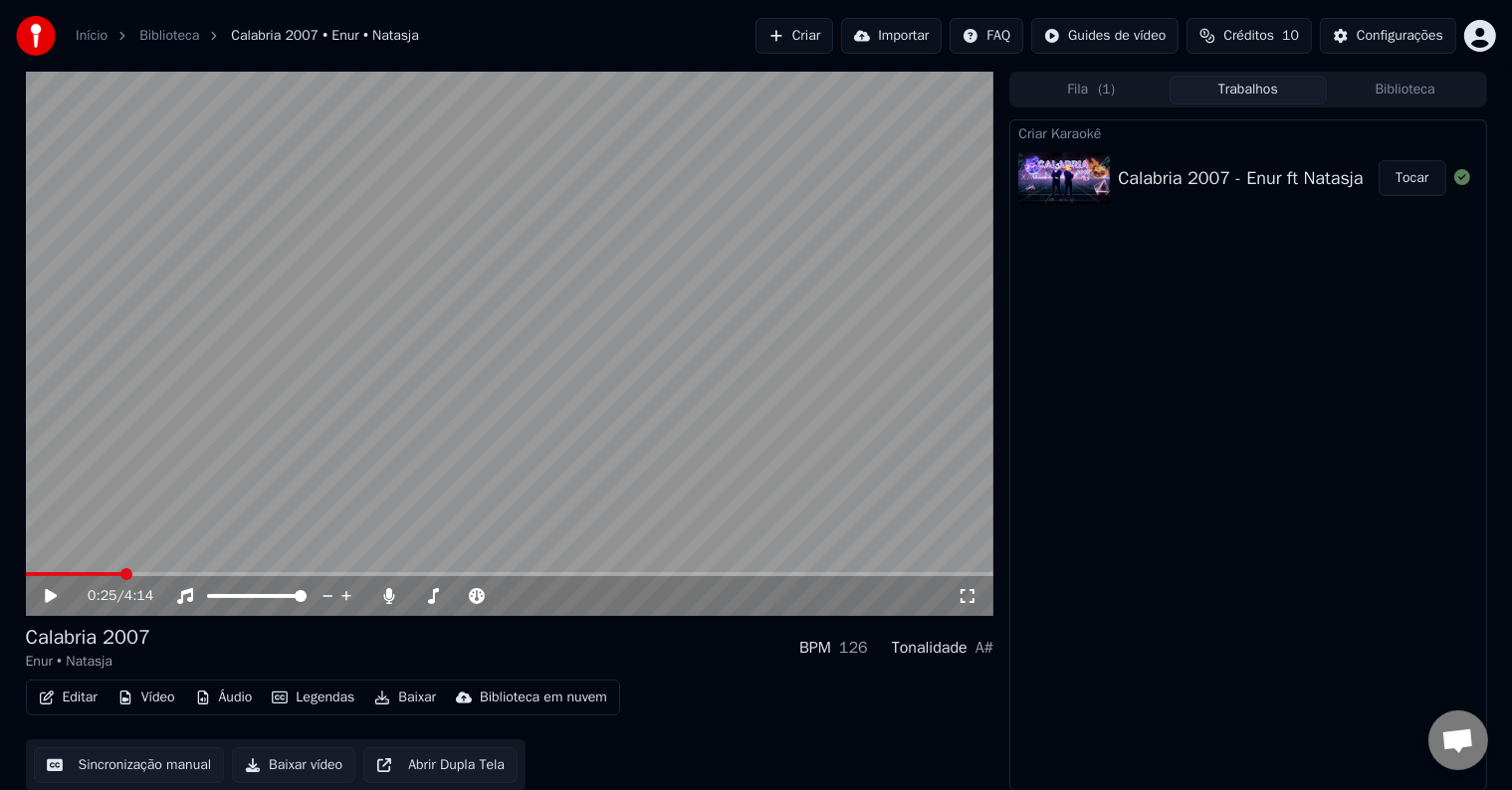 click on "0:25  /  4:14" at bounding box center [510, 596] 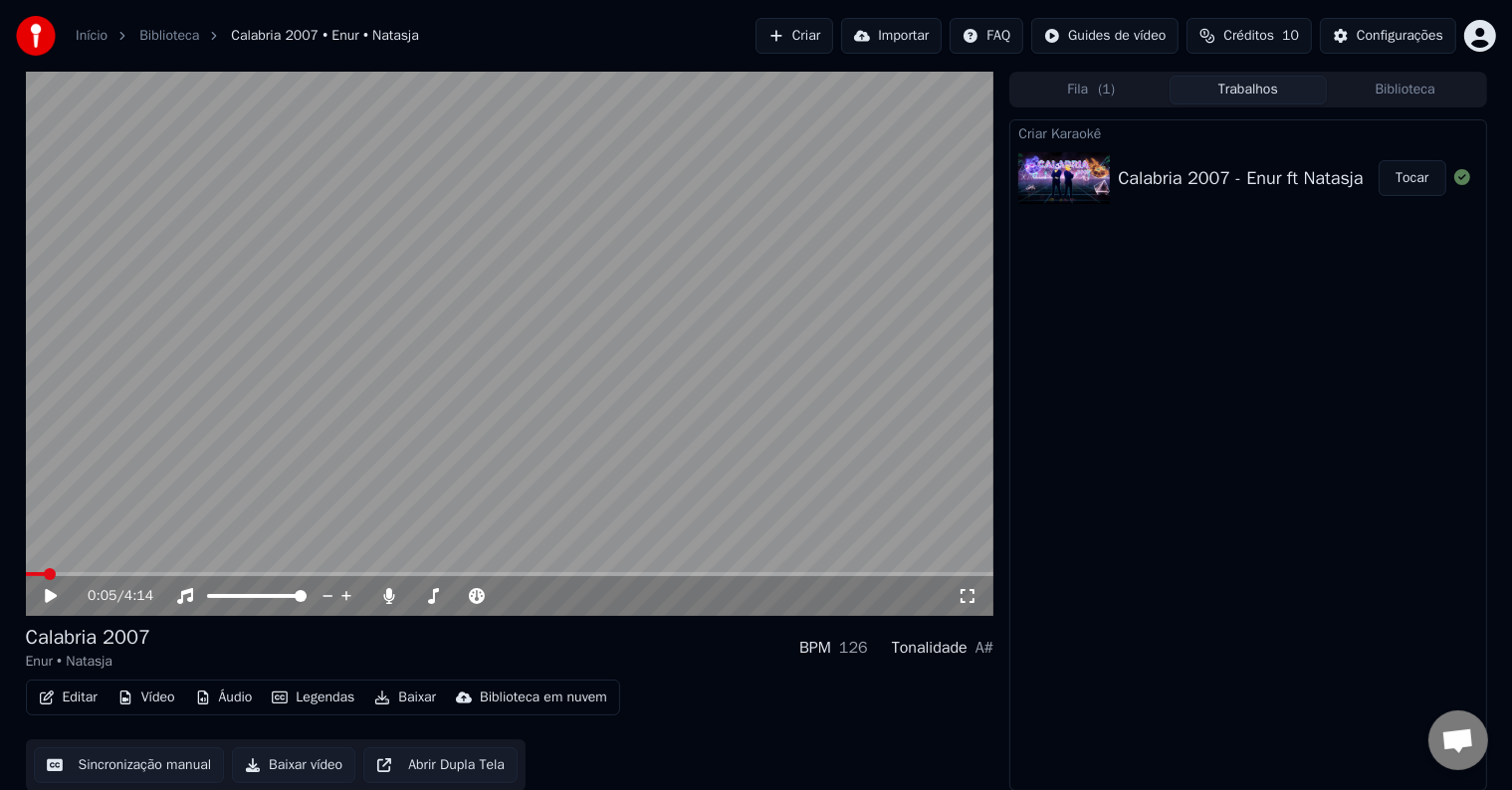 click at bounding box center (35, 574) 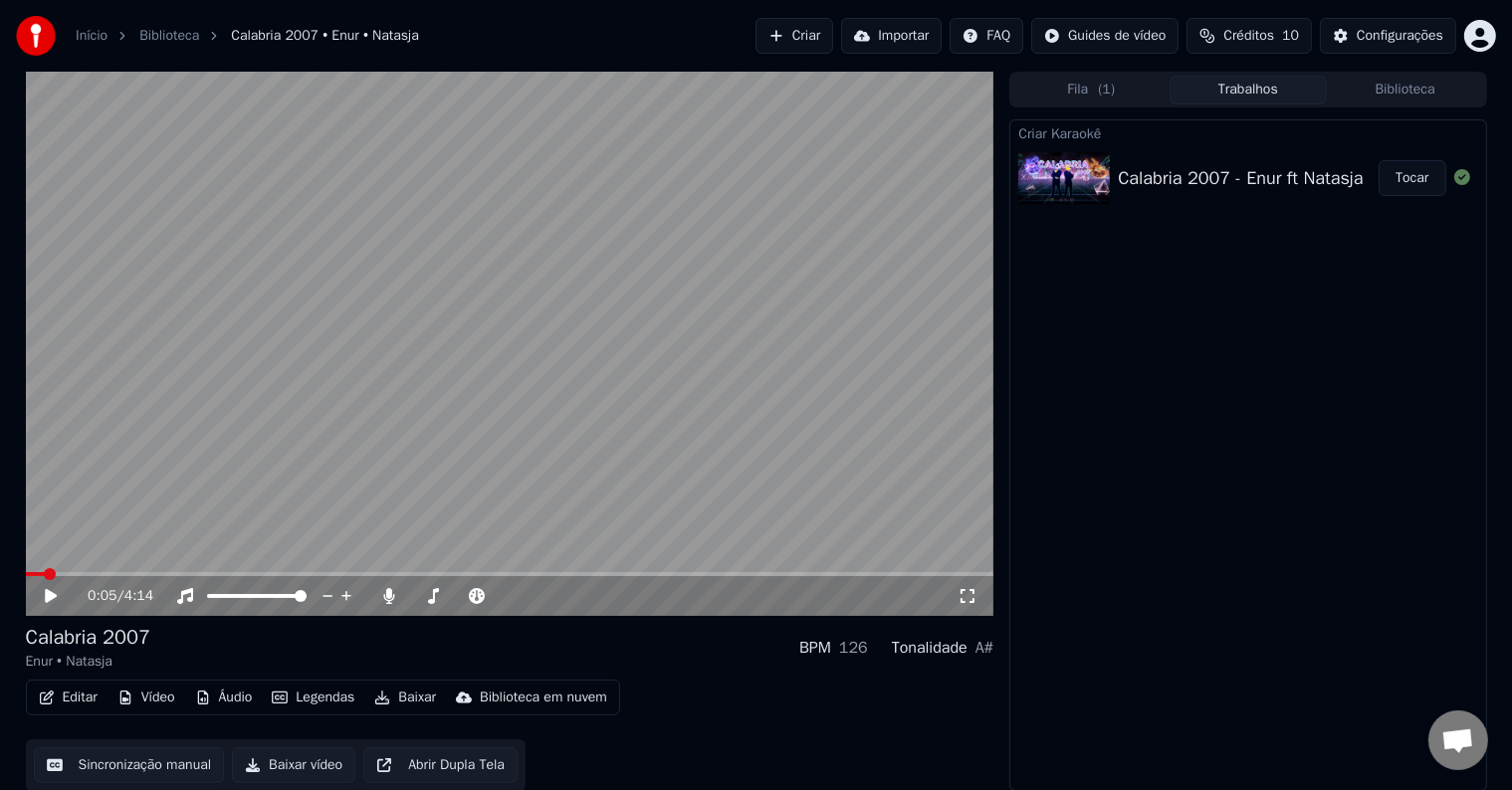 click 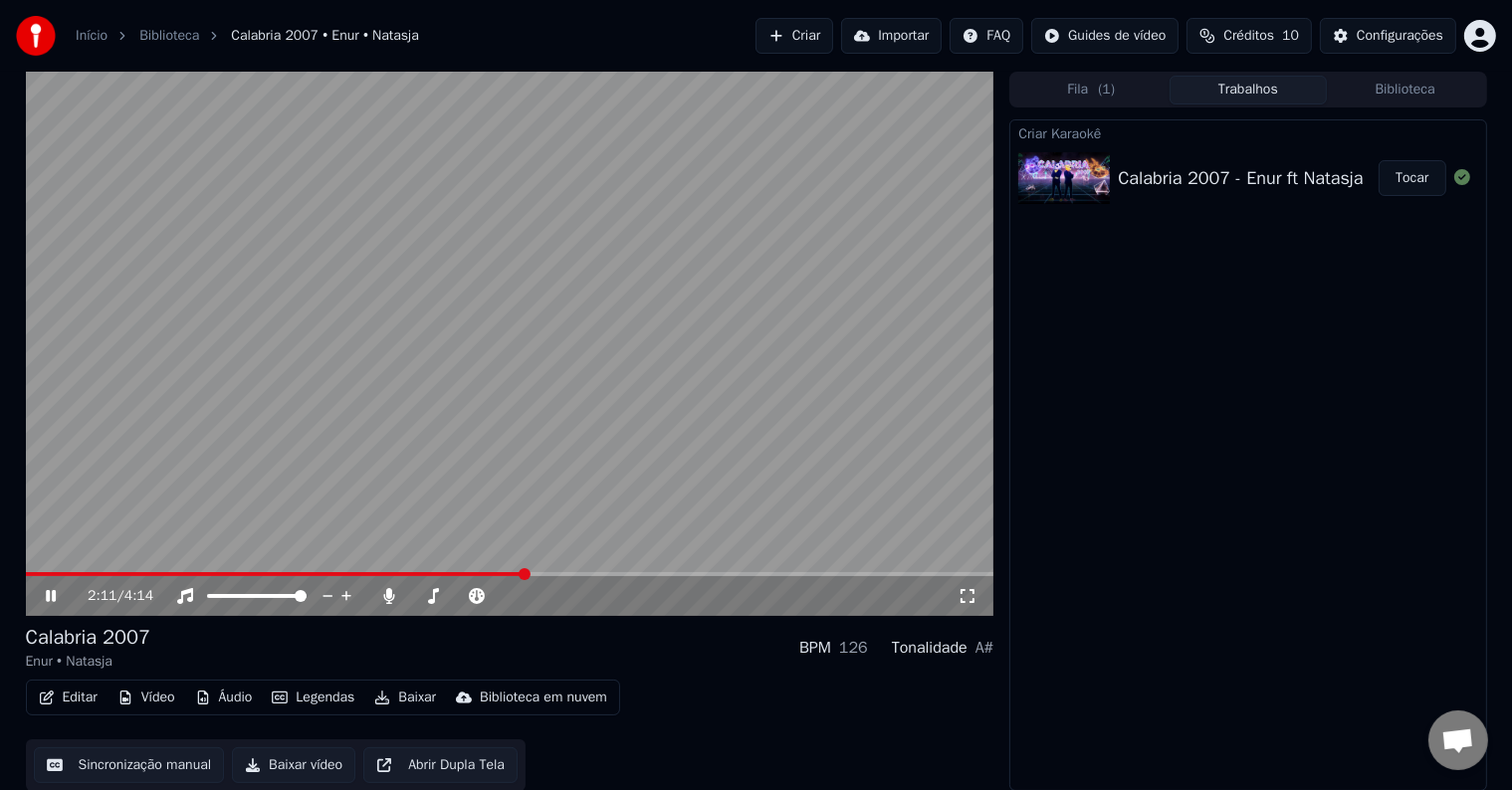 click at bounding box center (510, 343) 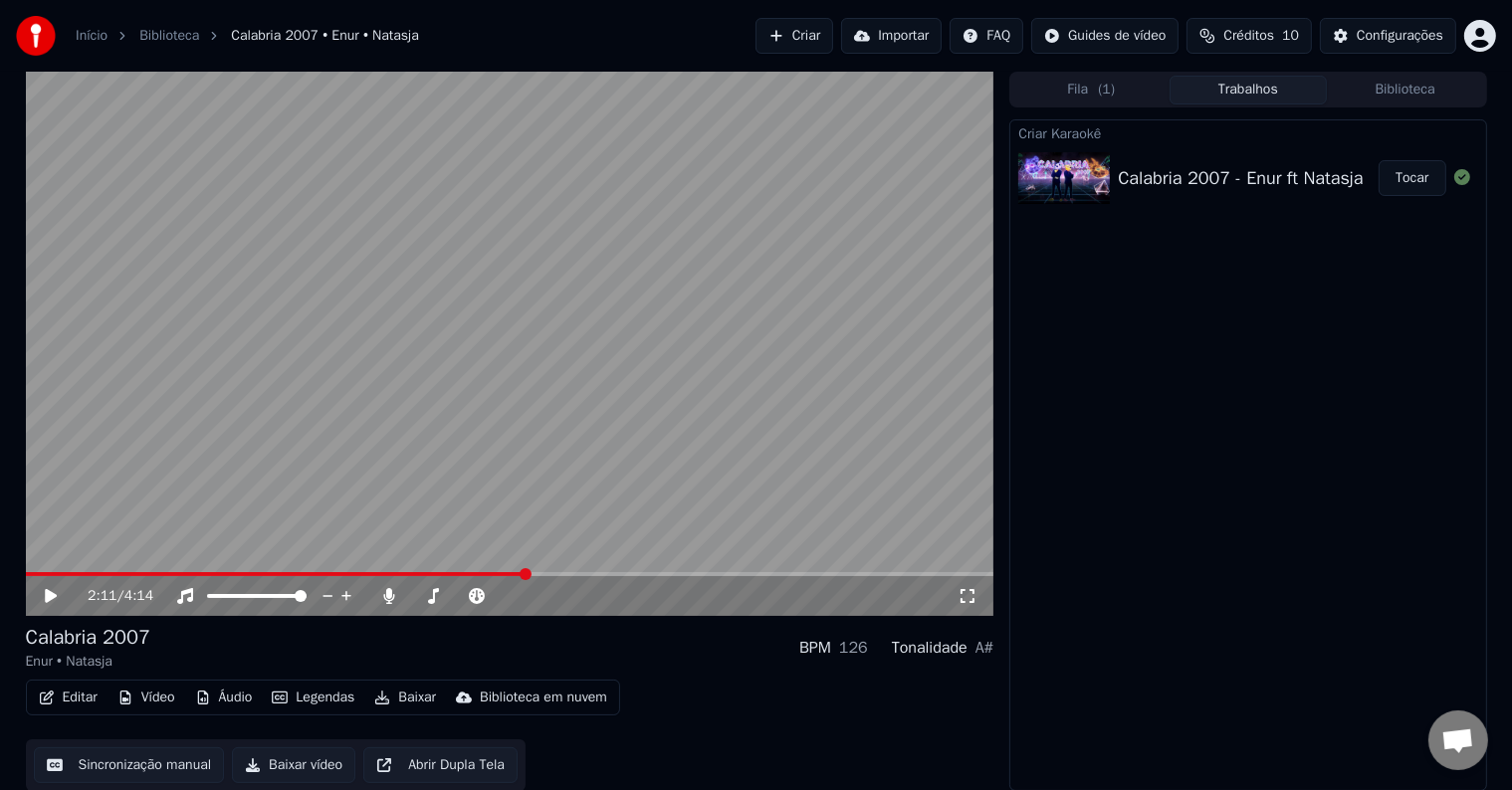 click at bounding box center (510, 343) 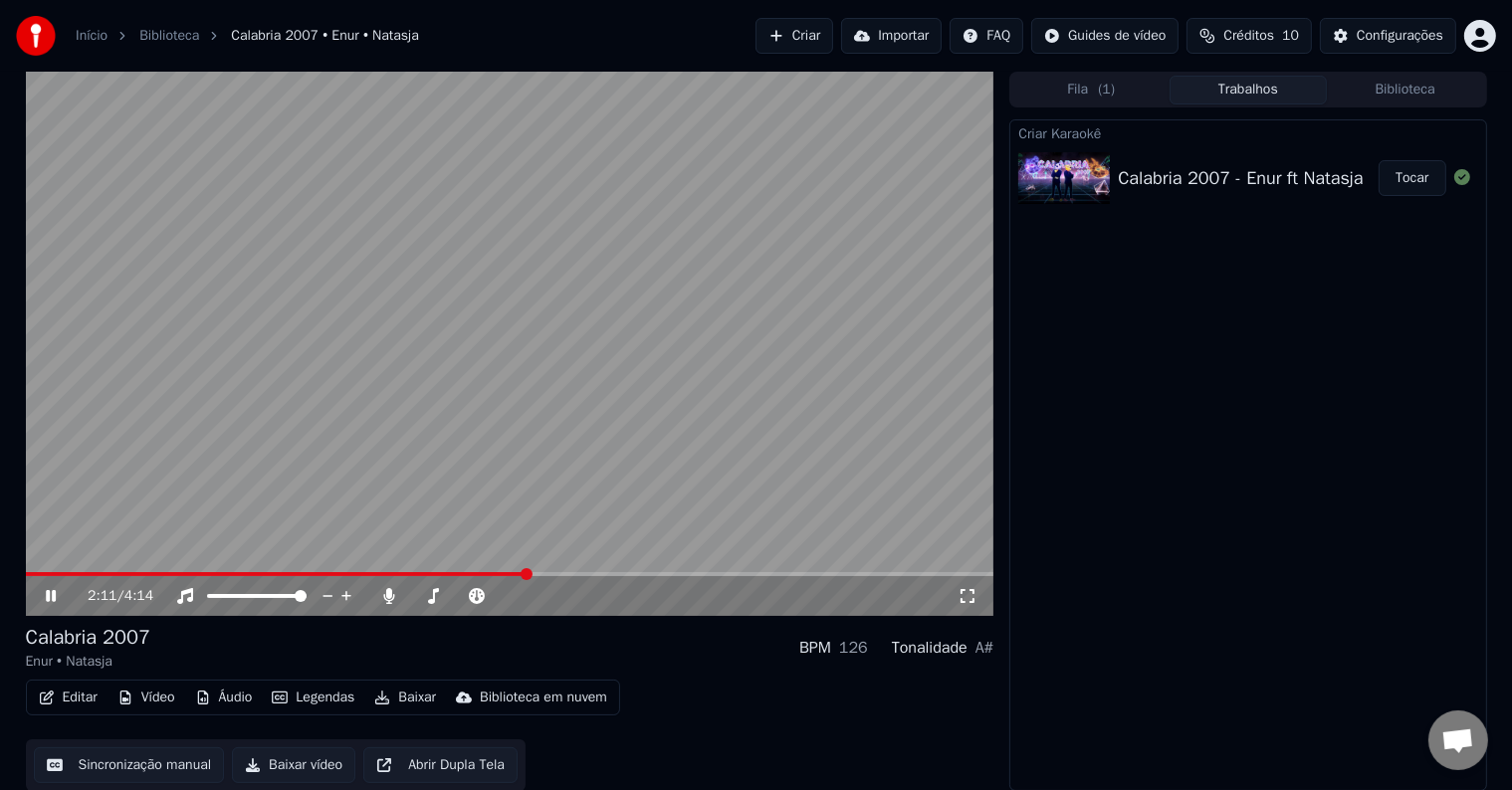 click at bounding box center (510, 574) 